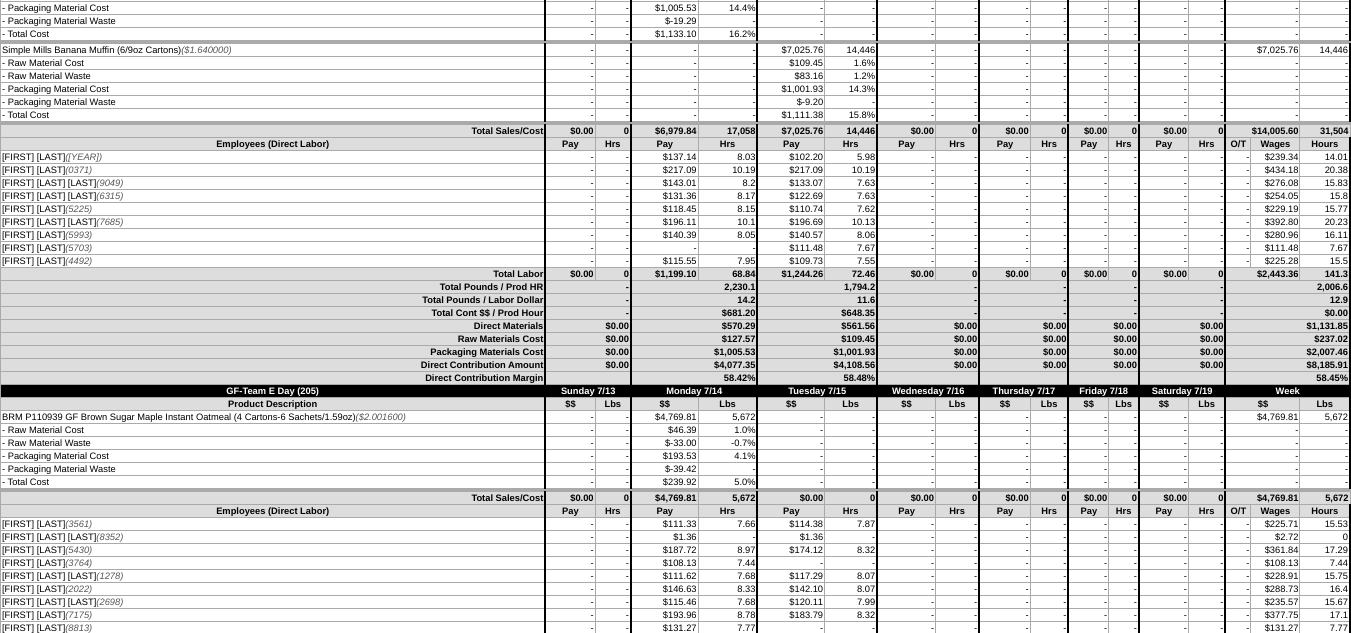 scroll, scrollTop: 400, scrollLeft: 0, axis: vertical 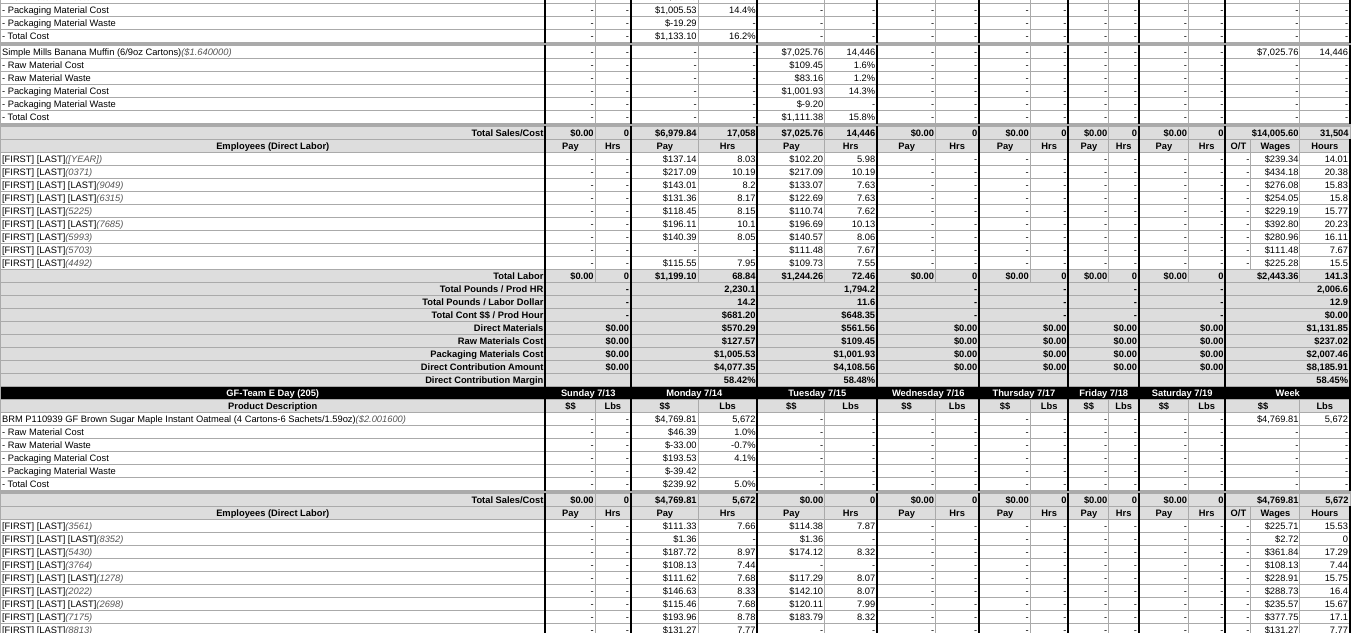 click on "Raw Materials Cost" at bounding box center [273, 341] 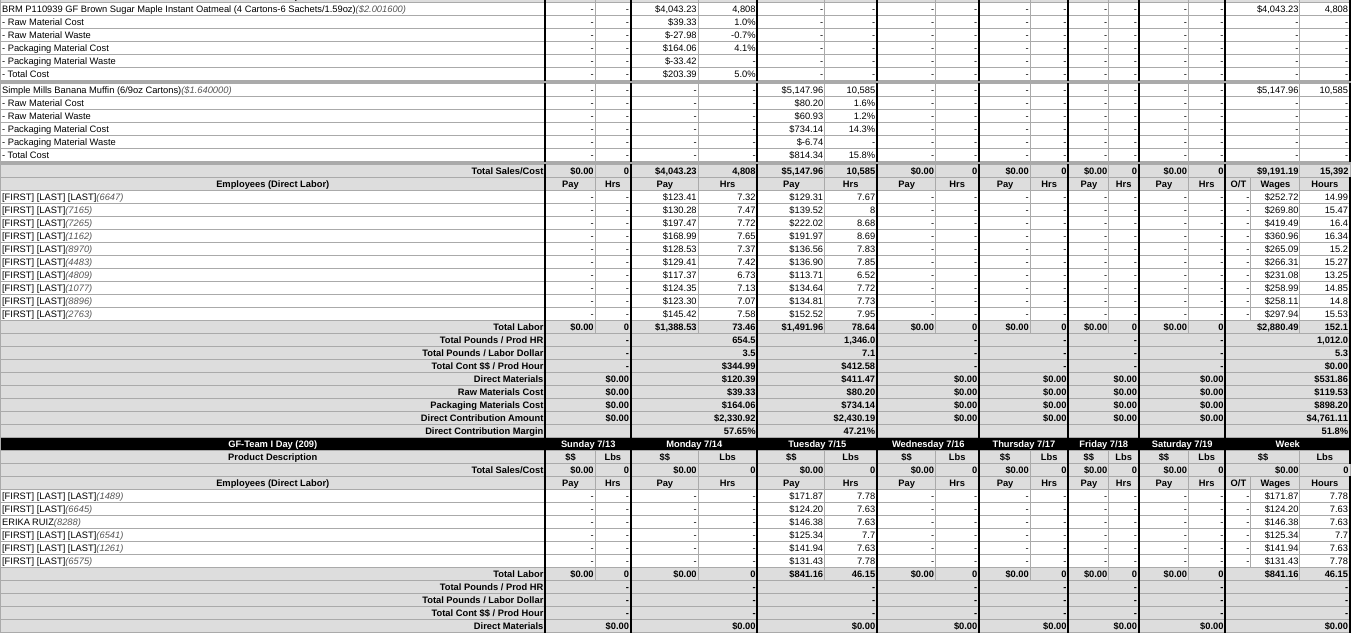 scroll, scrollTop: 4000, scrollLeft: 0, axis: vertical 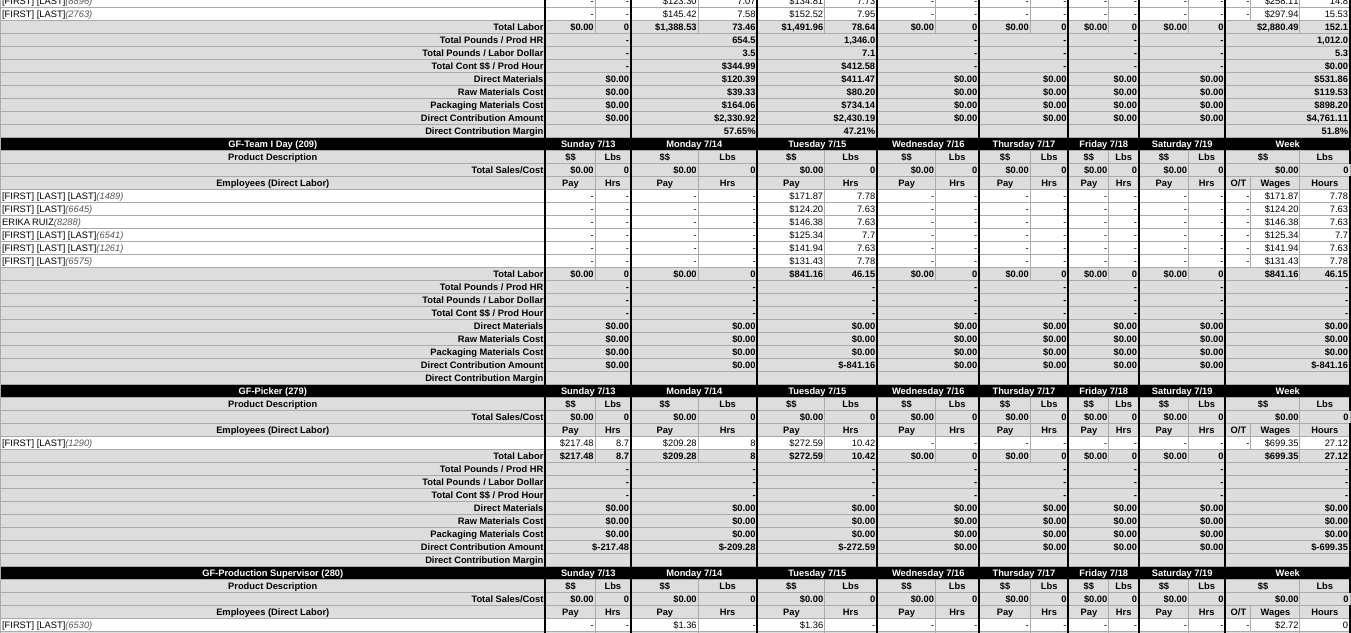click on "-" at bounding box center (613, 261) 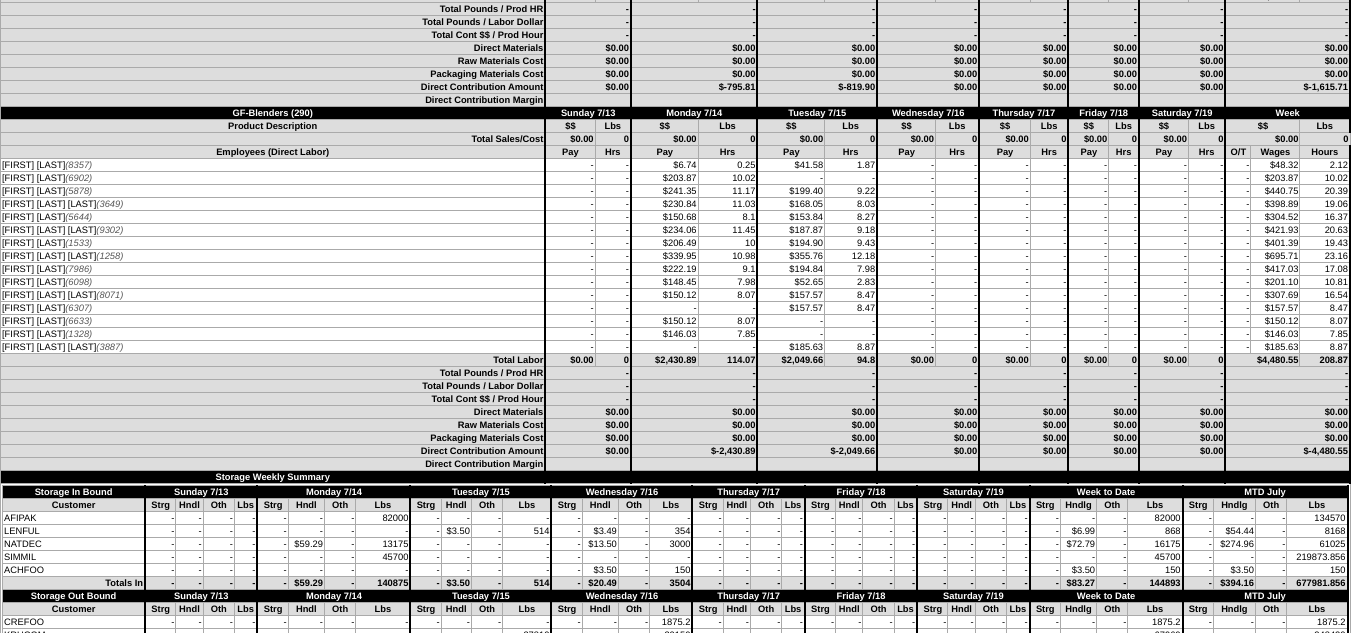 scroll, scrollTop: 5600, scrollLeft: 0, axis: vertical 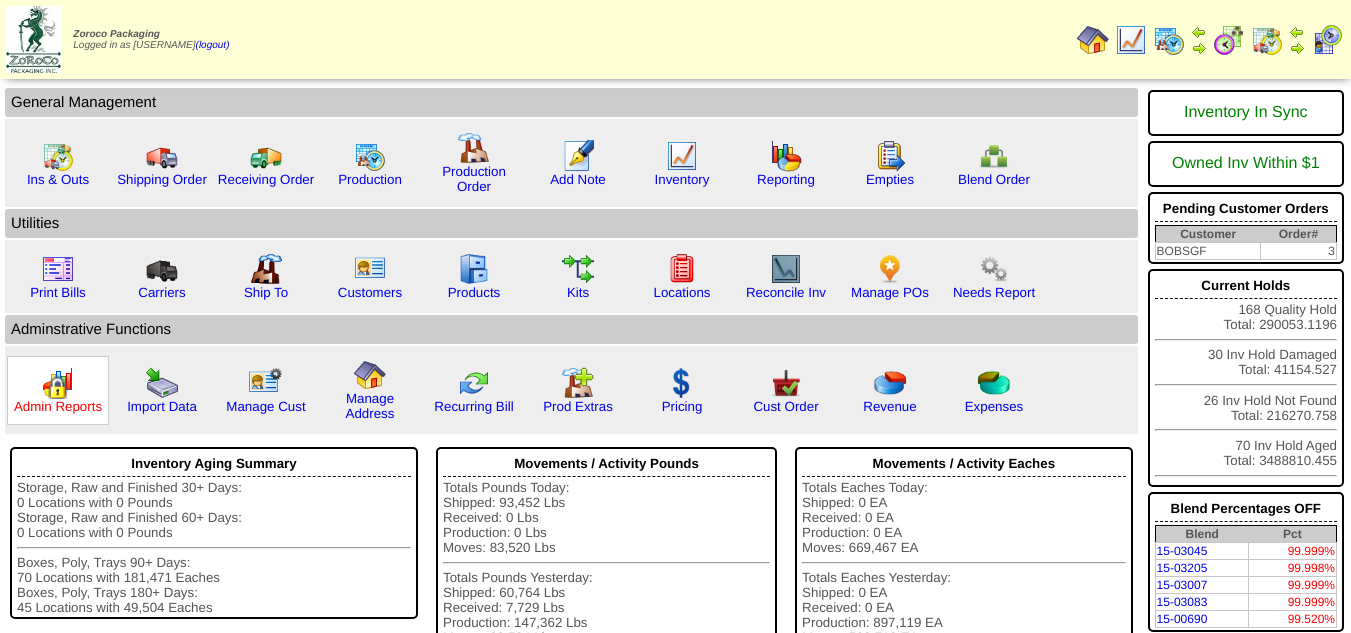 click on "Admin Reports" at bounding box center [58, 406] 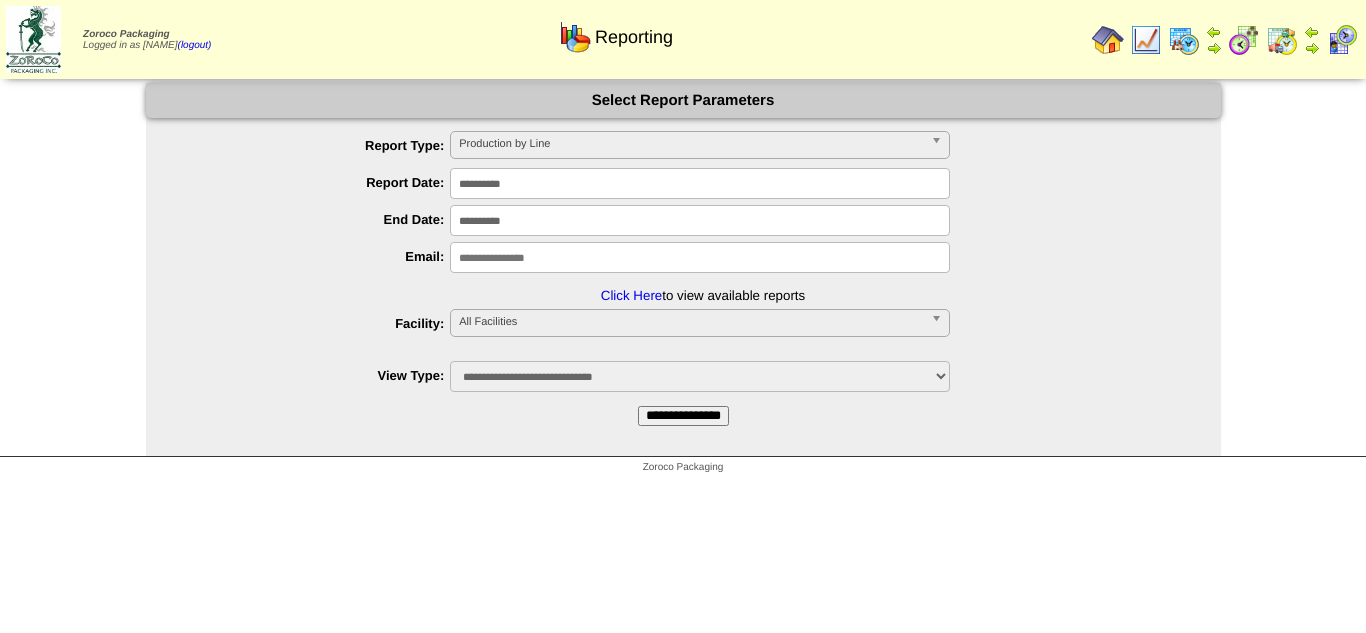 scroll, scrollTop: 0, scrollLeft: 0, axis: both 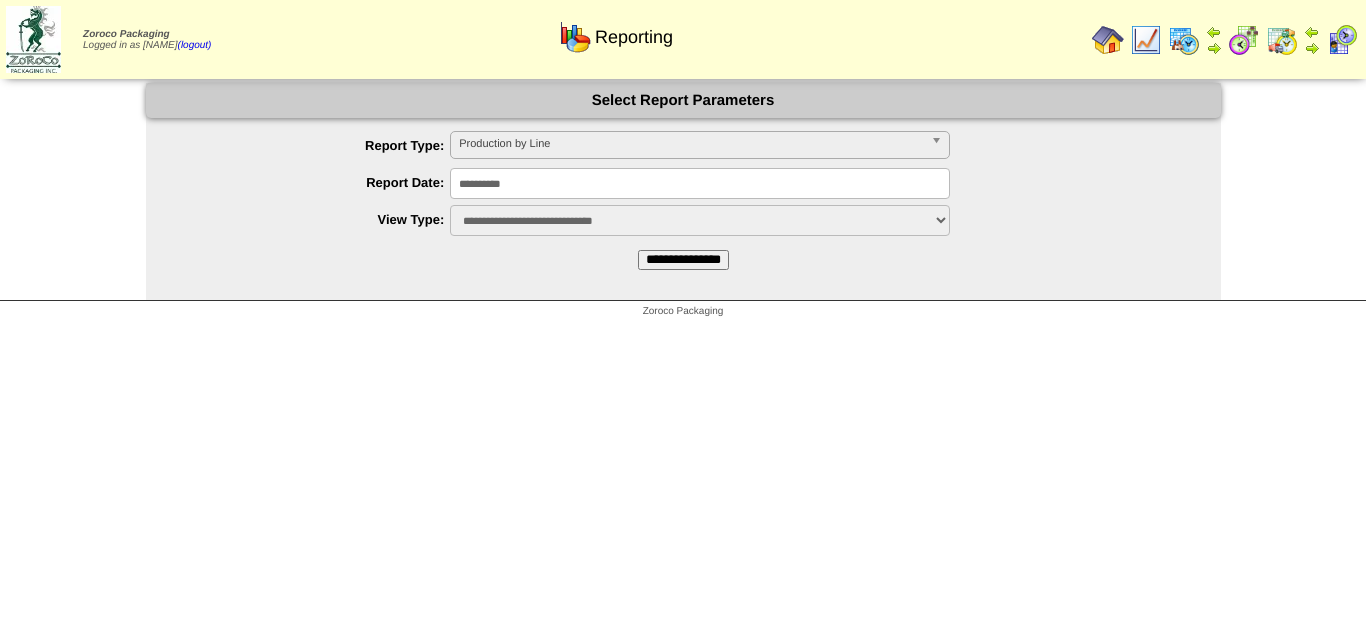 click on "Production by Line" at bounding box center (691, 144) 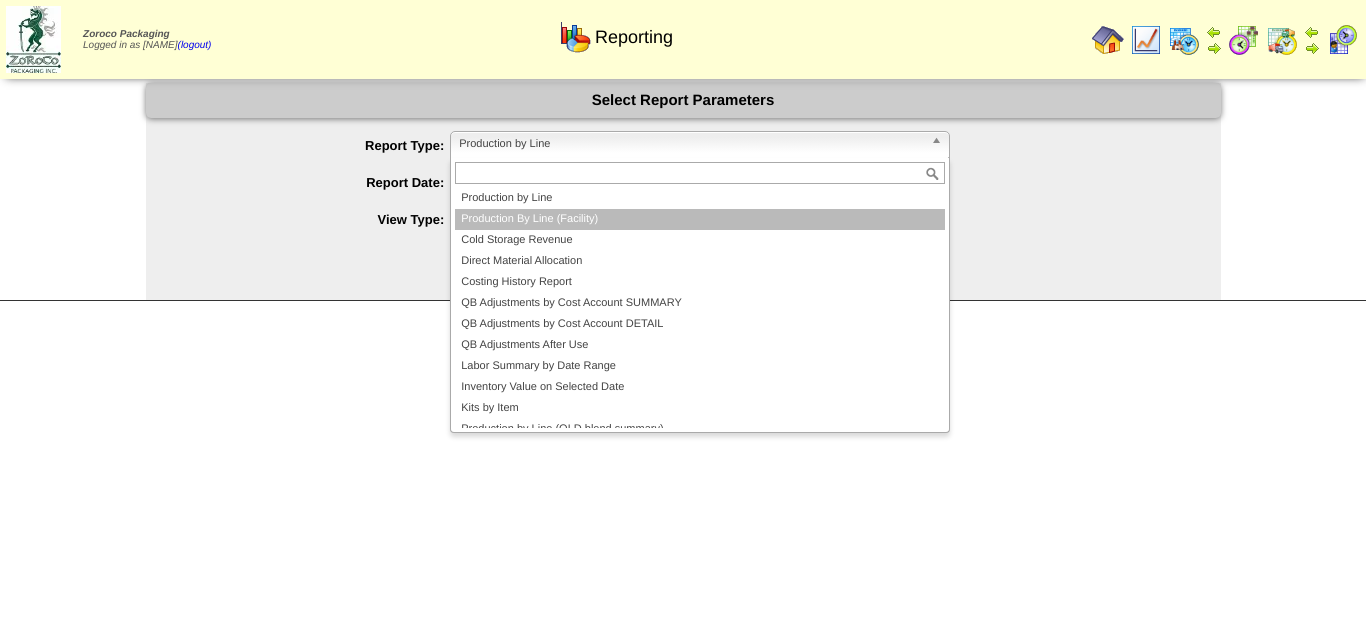 click on "Production By Line (Facility)" at bounding box center (700, 219) 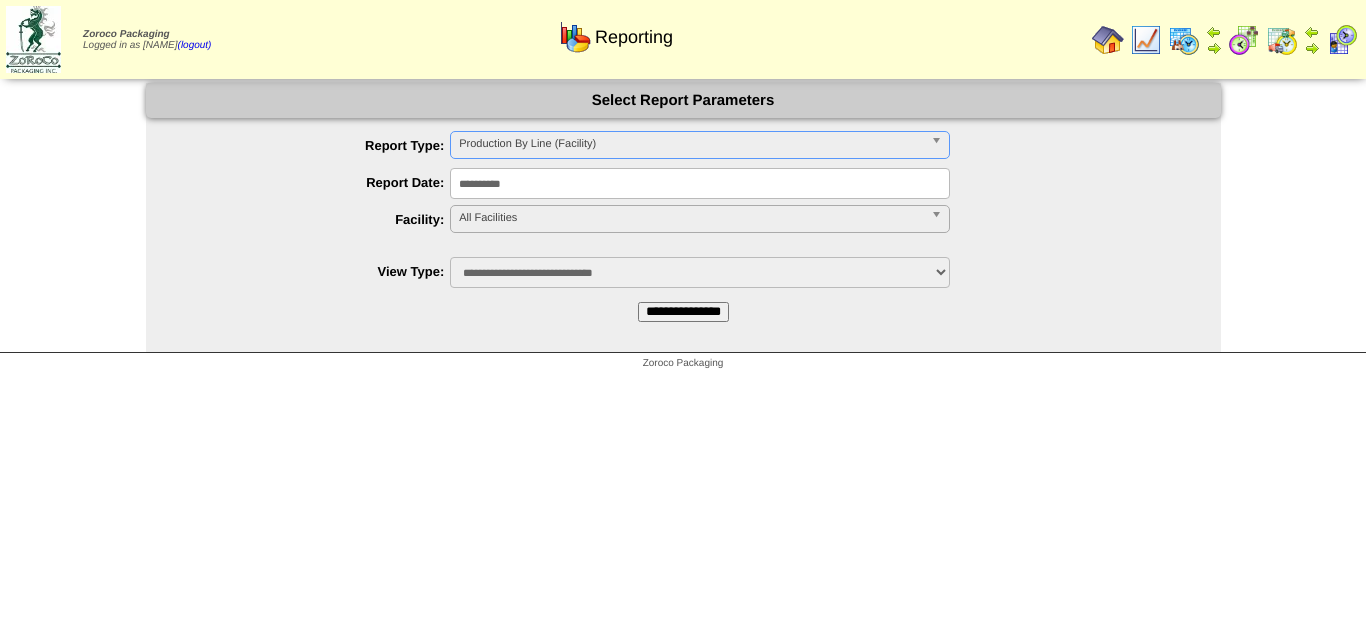 click on "All Facilities" at bounding box center (691, 218) 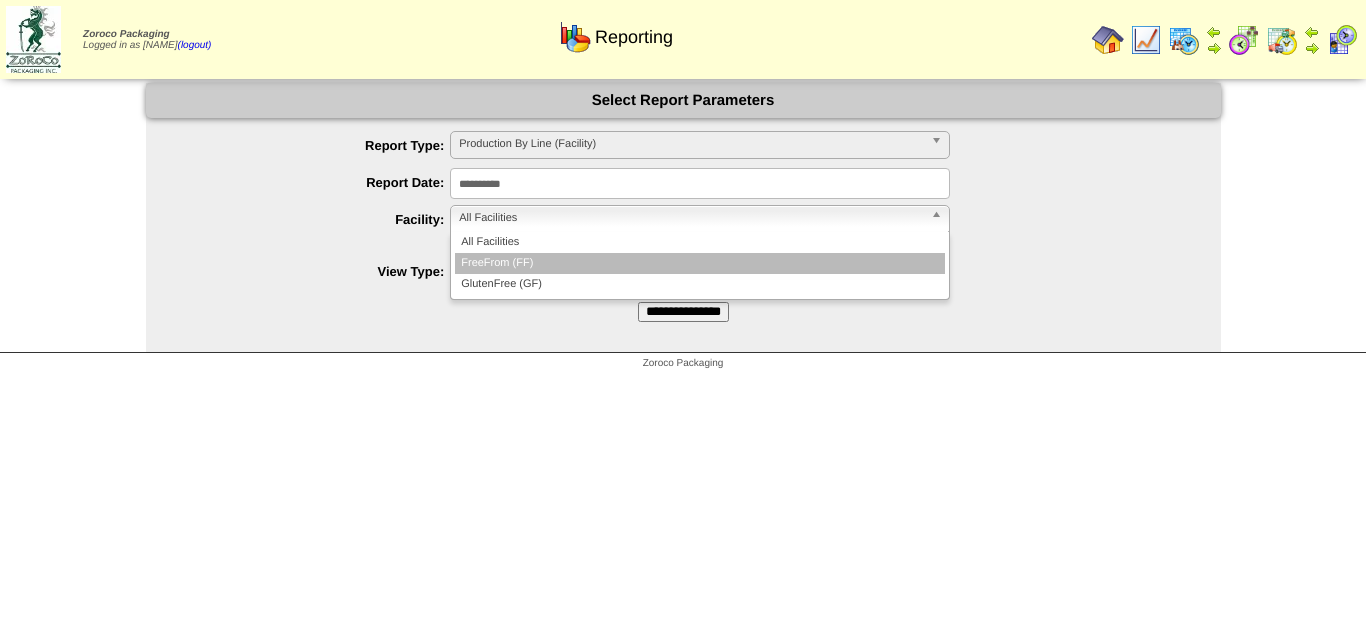 click on "FreeFrom (FF)" at bounding box center (700, 263) 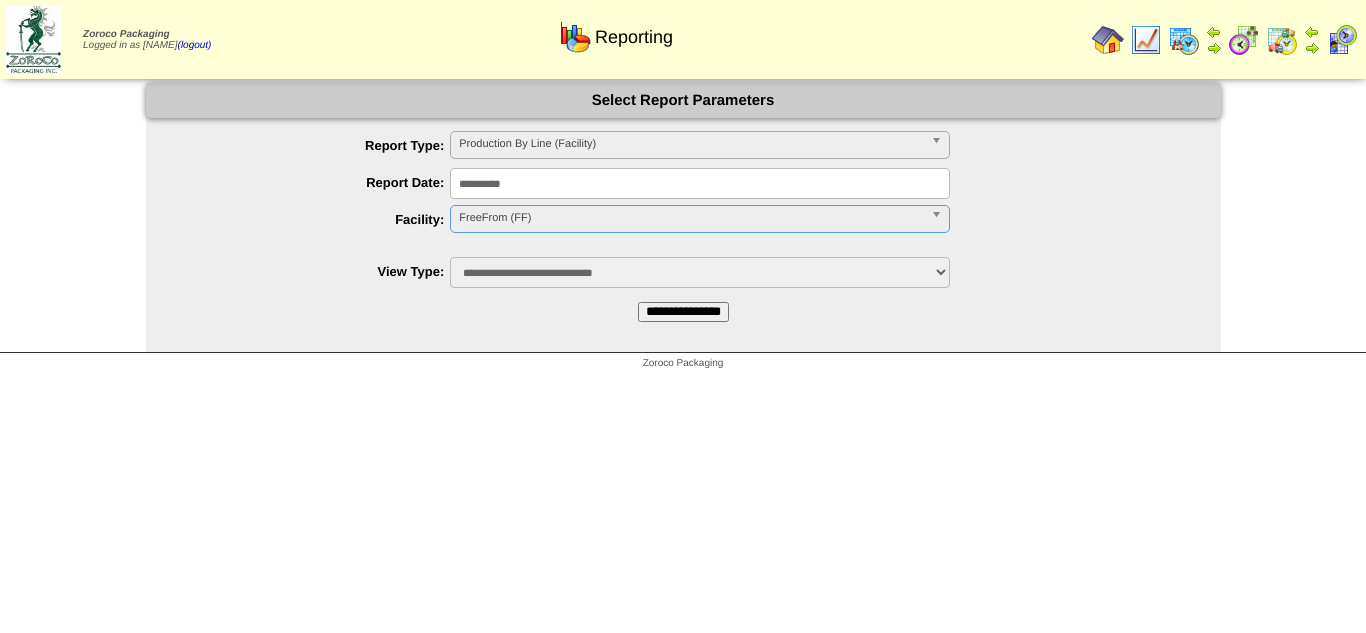 click on "**********" at bounding box center (683, 312) 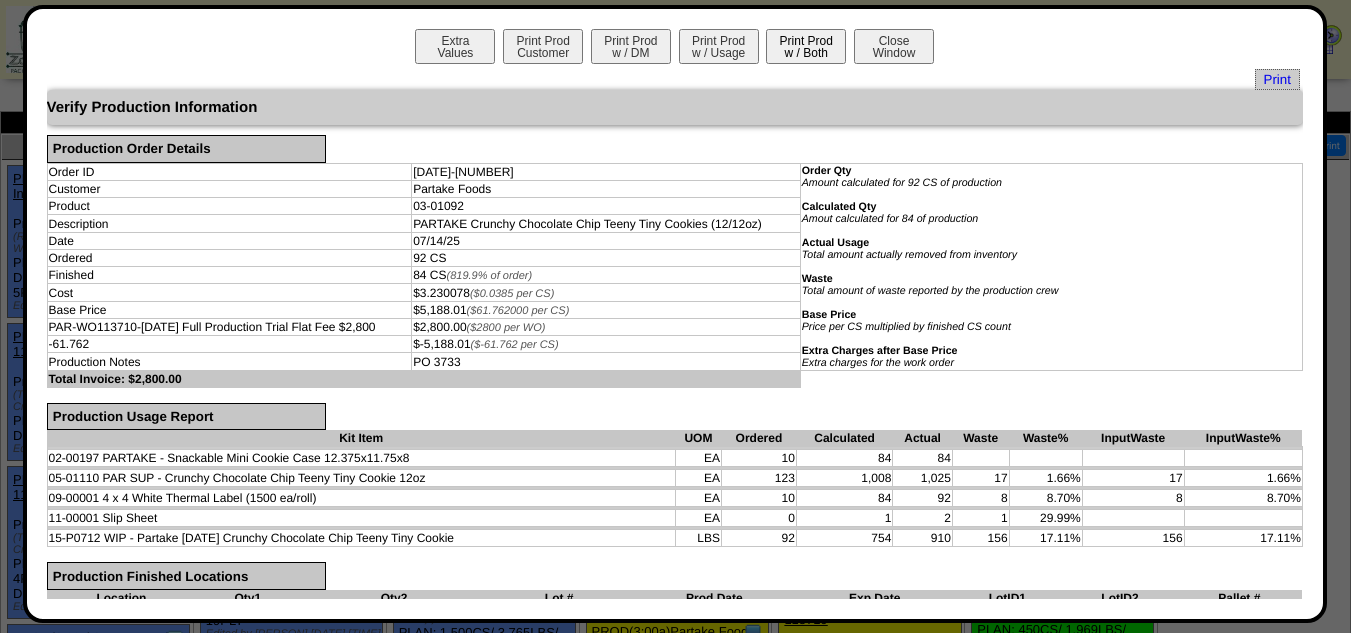 scroll, scrollTop: 0, scrollLeft: 0, axis: both 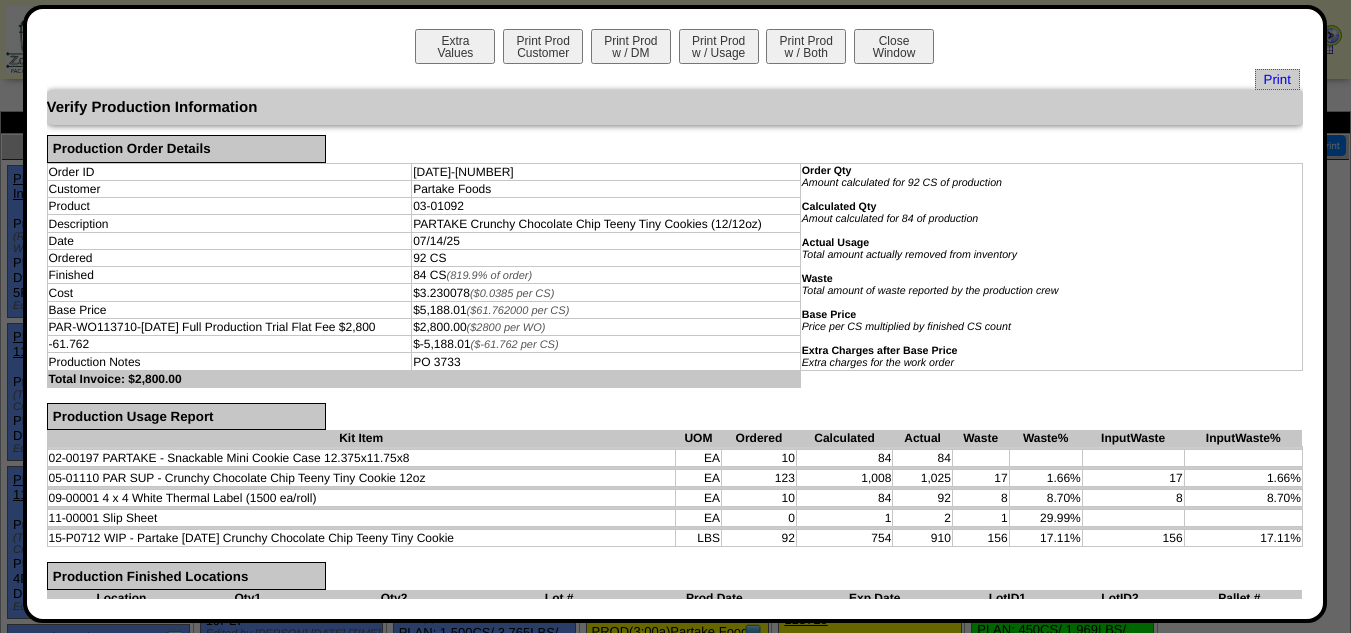 drag, startPoint x: 855, startPoint y: 42, endPoint x: 1084, endPoint y: 351, distance: 384.6063 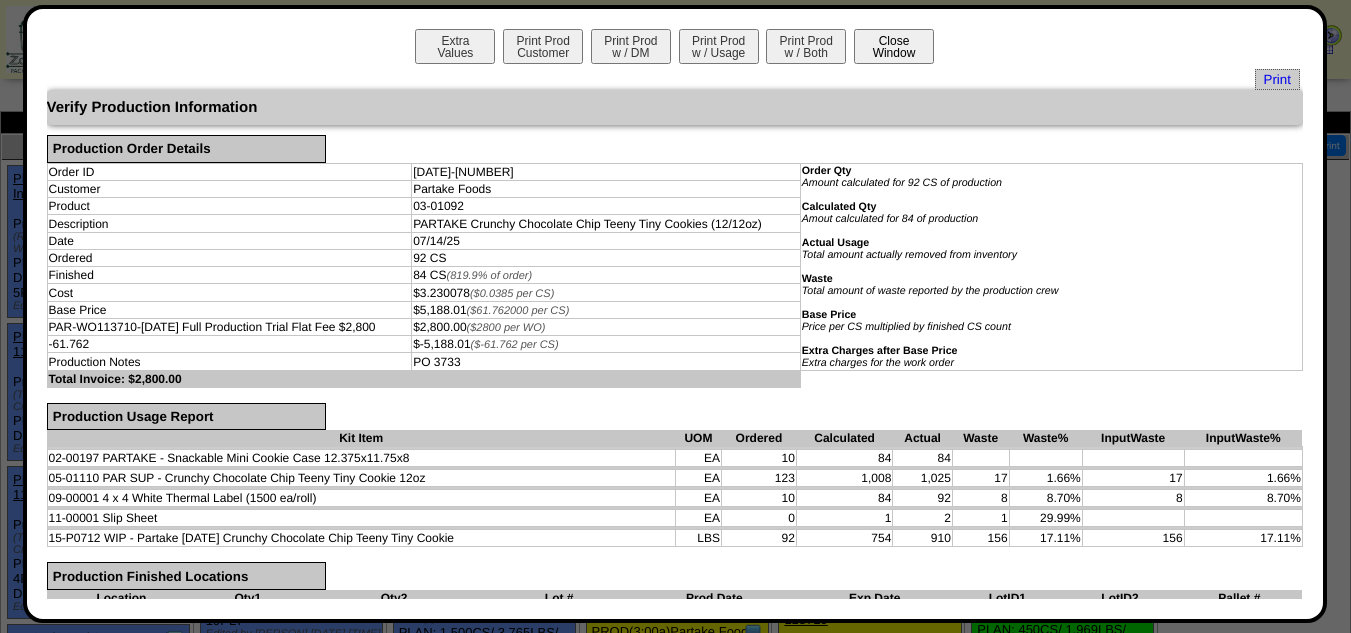 click on "Close Window" at bounding box center (894, 46) 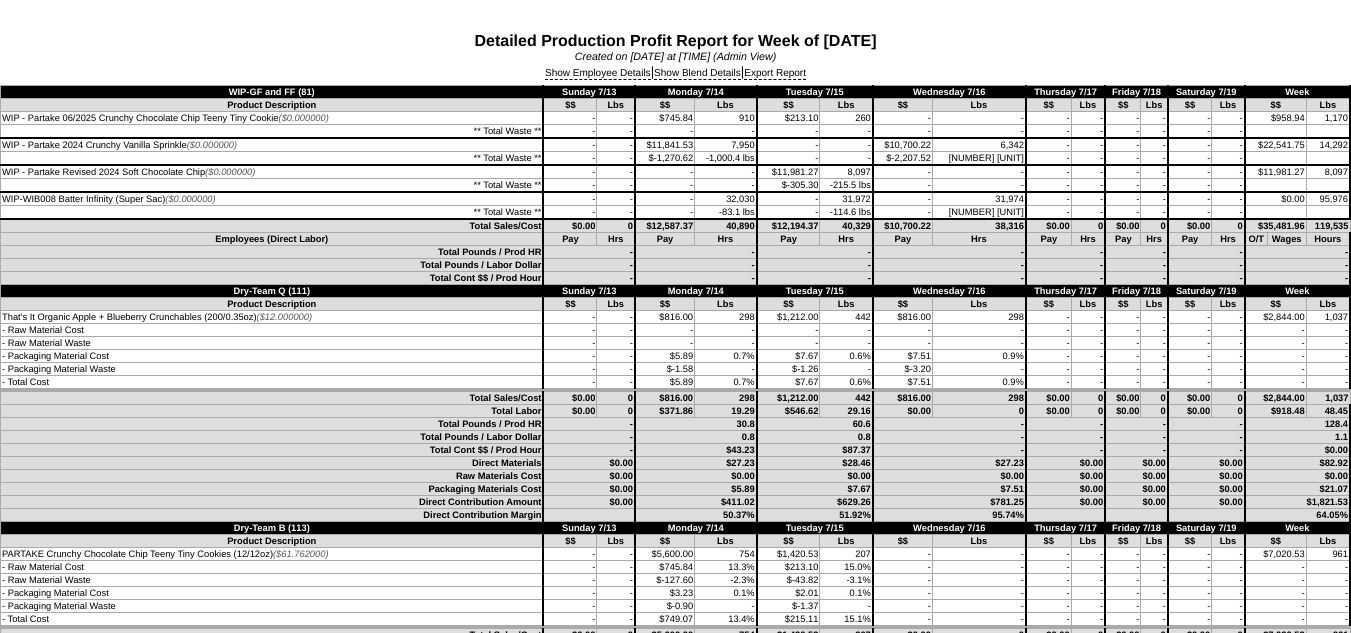 scroll, scrollTop: 0, scrollLeft: 0, axis: both 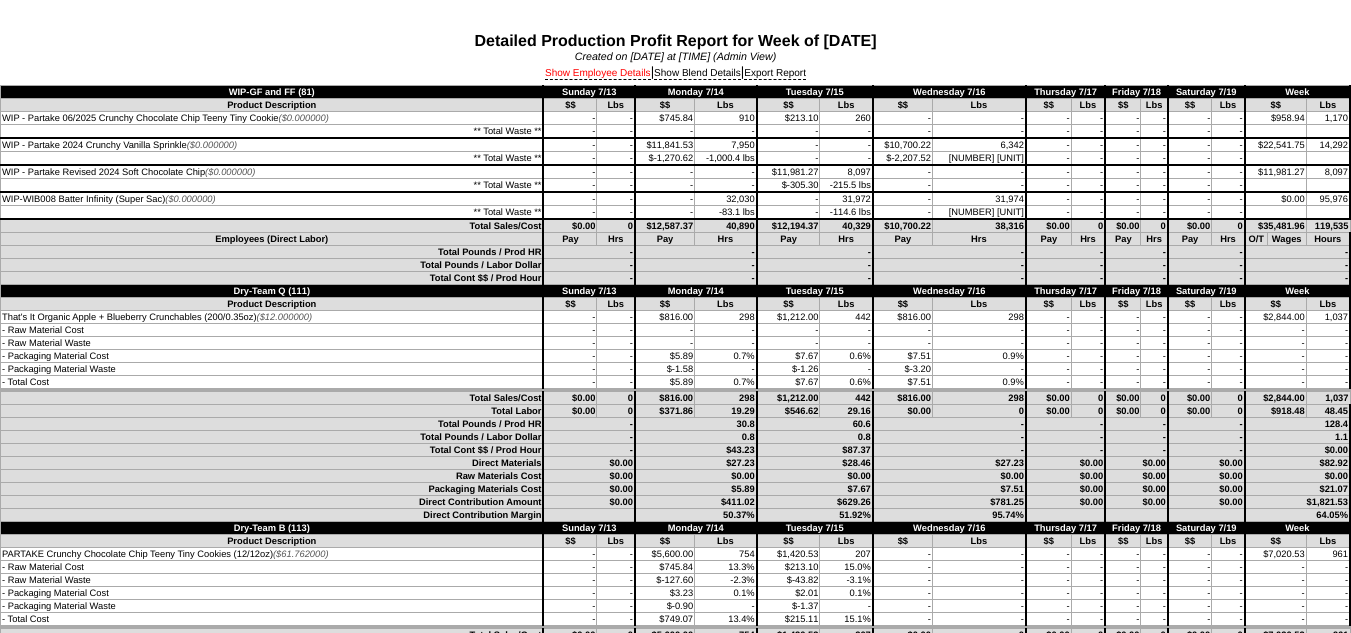 click on "Show Employee Details" at bounding box center [598, 74] 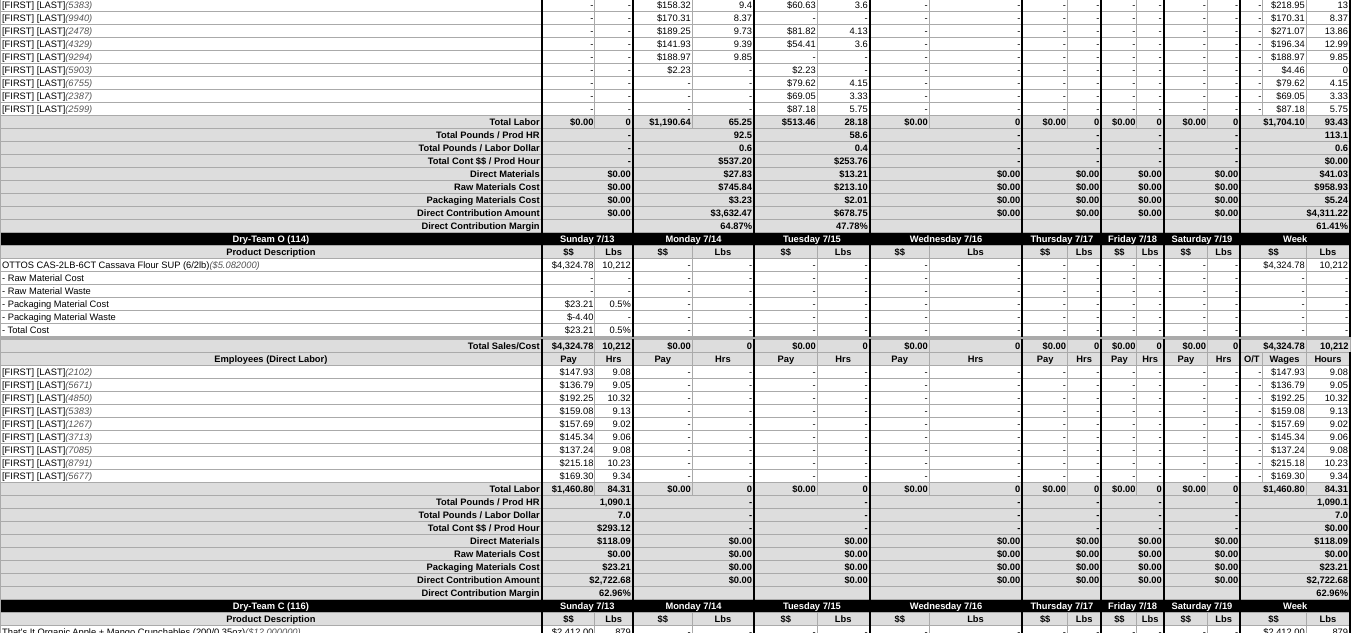 scroll, scrollTop: 0, scrollLeft: 0, axis: both 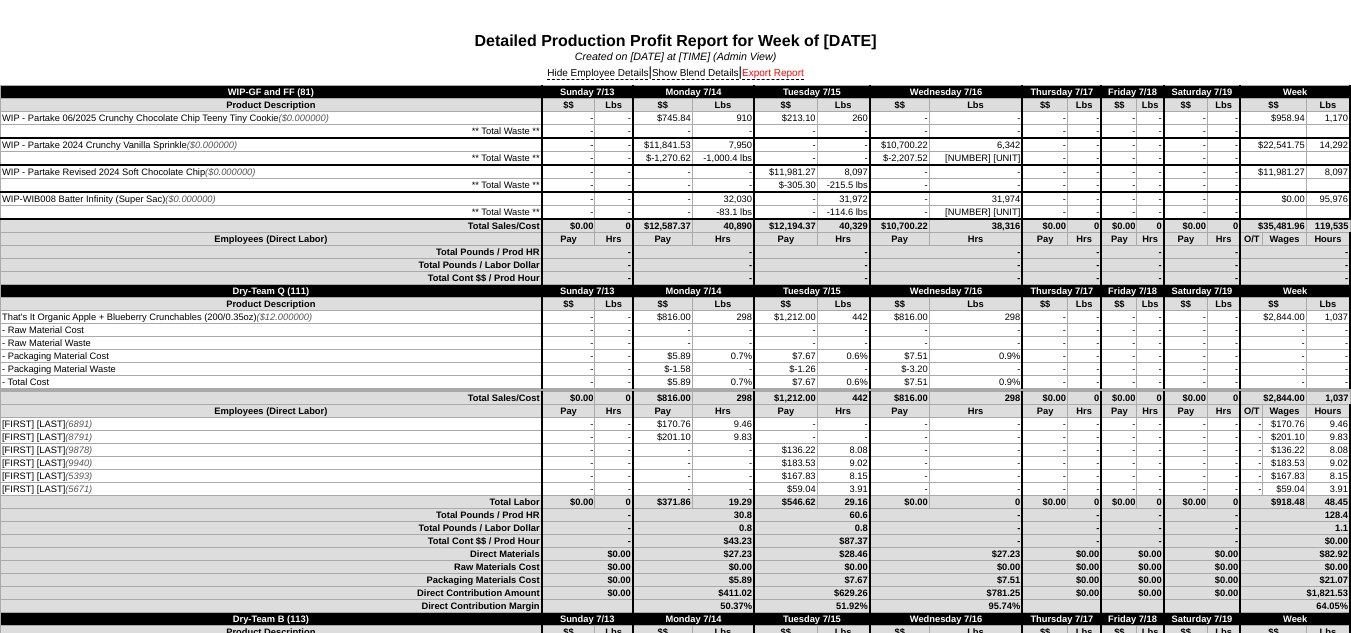 click on "Export Report" at bounding box center [773, 74] 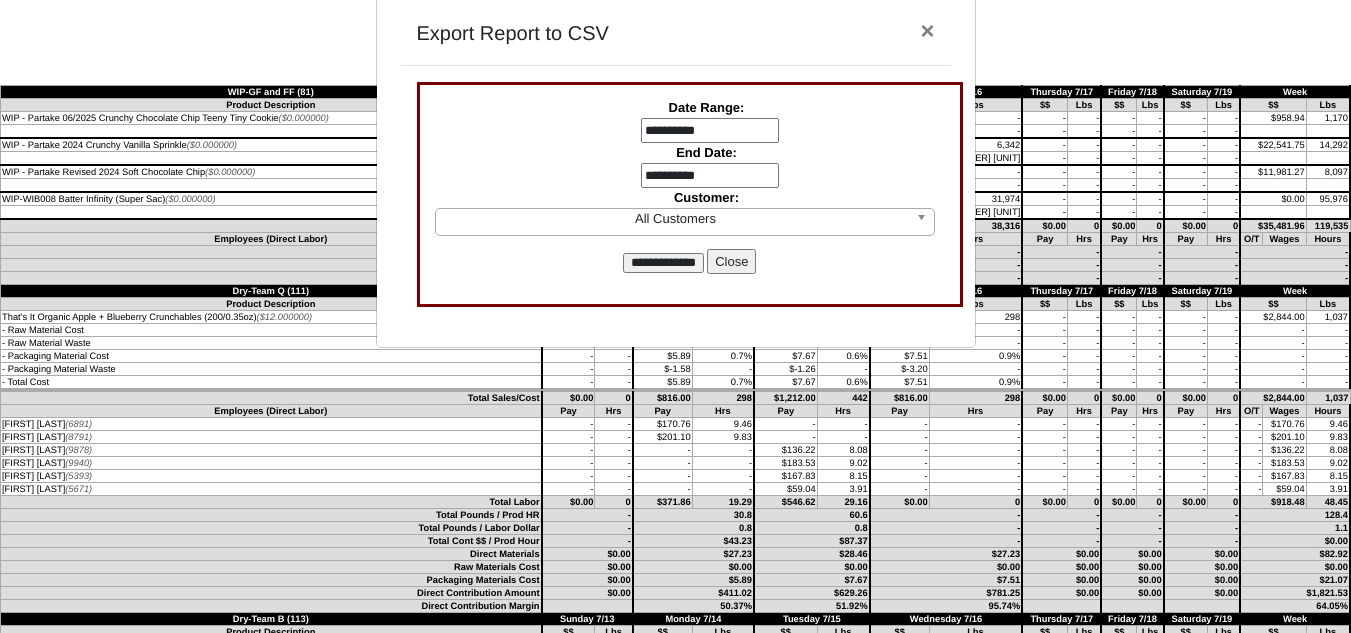 click on "**********" at bounding box center (710, 131) 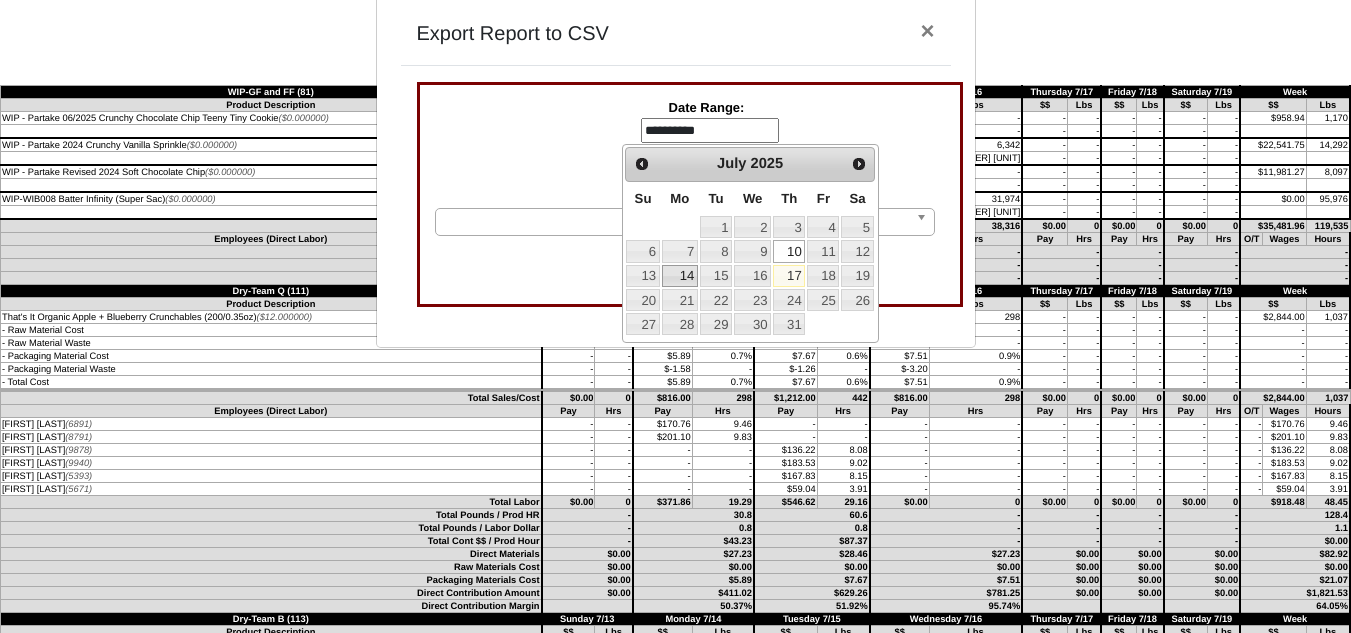 click on "14" at bounding box center (680, 276) 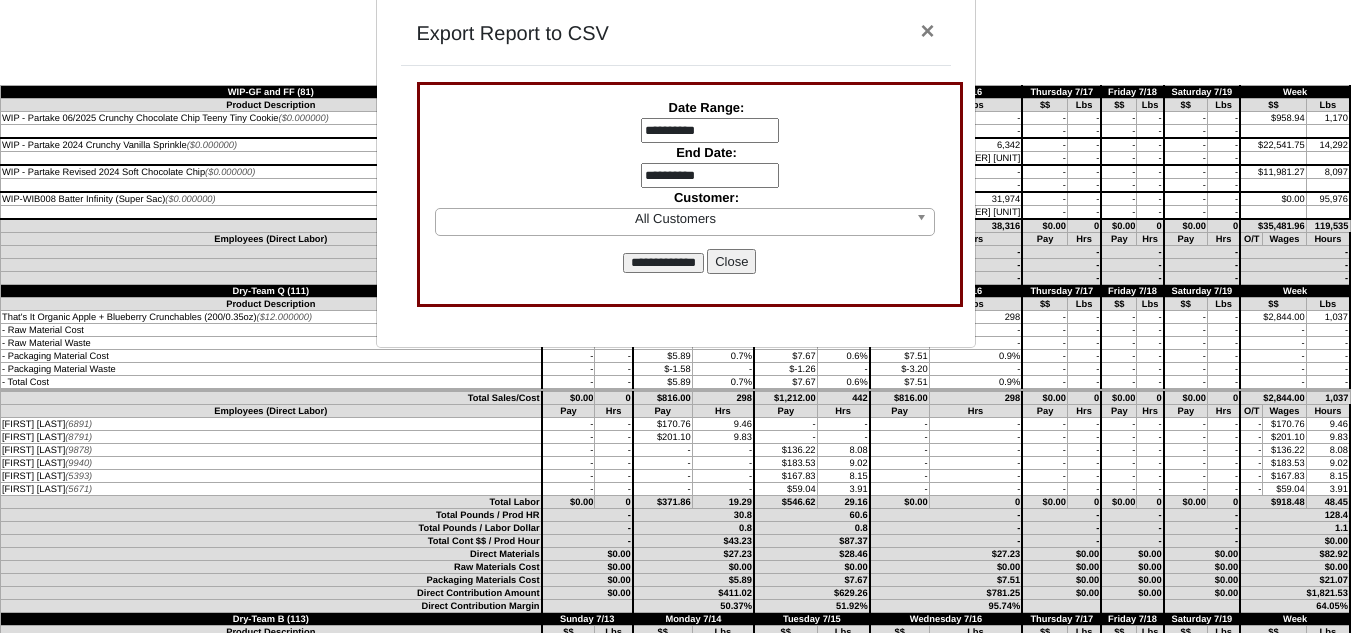 click on "**********" at bounding box center [710, 176] 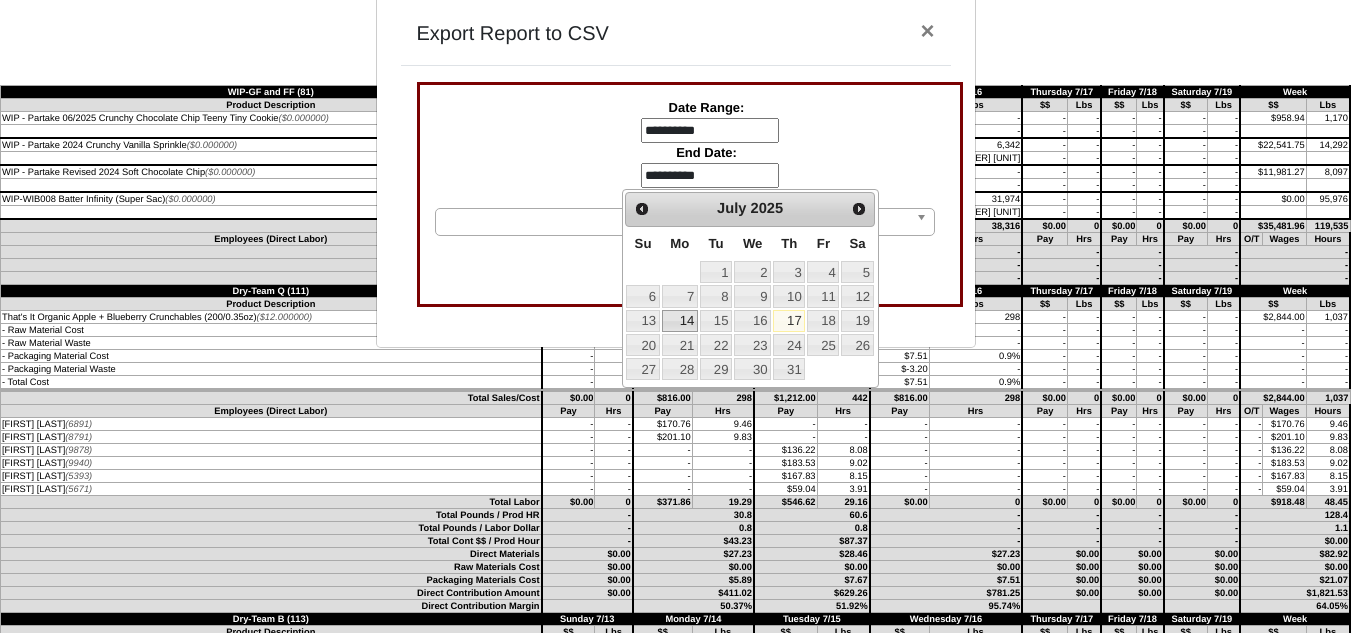 click on "14" at bounding box center (680, 321) 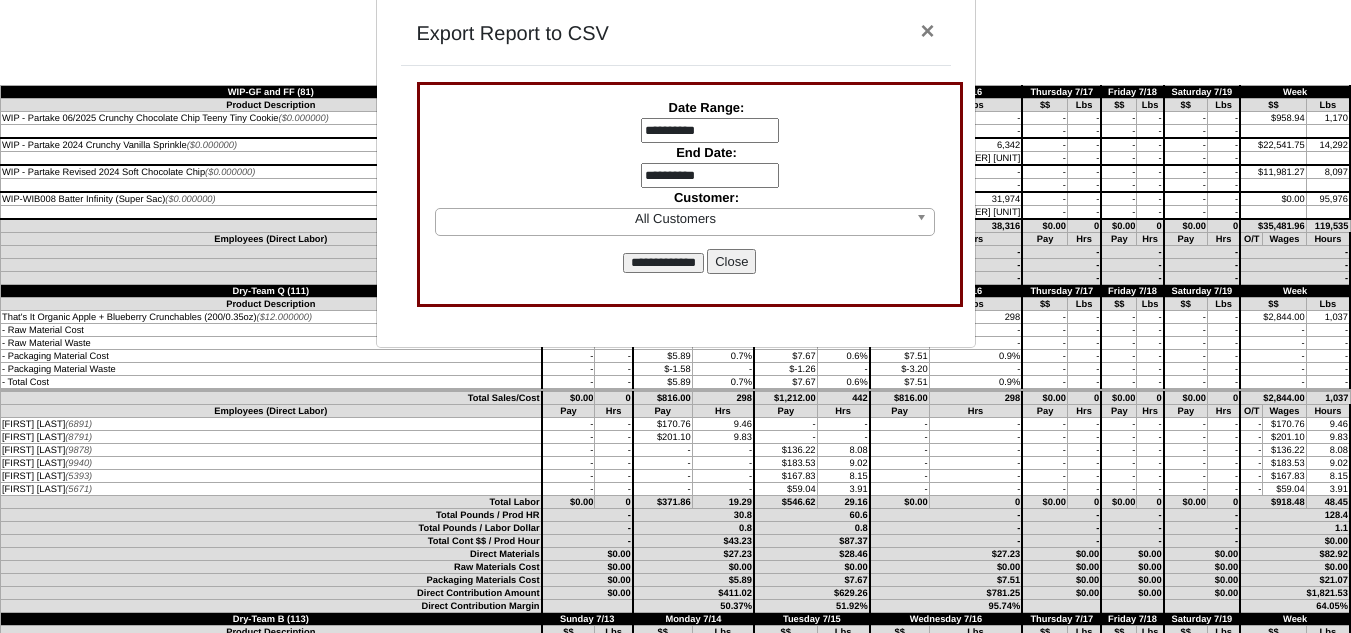 click on "**********" at bounding box center (663, 263) 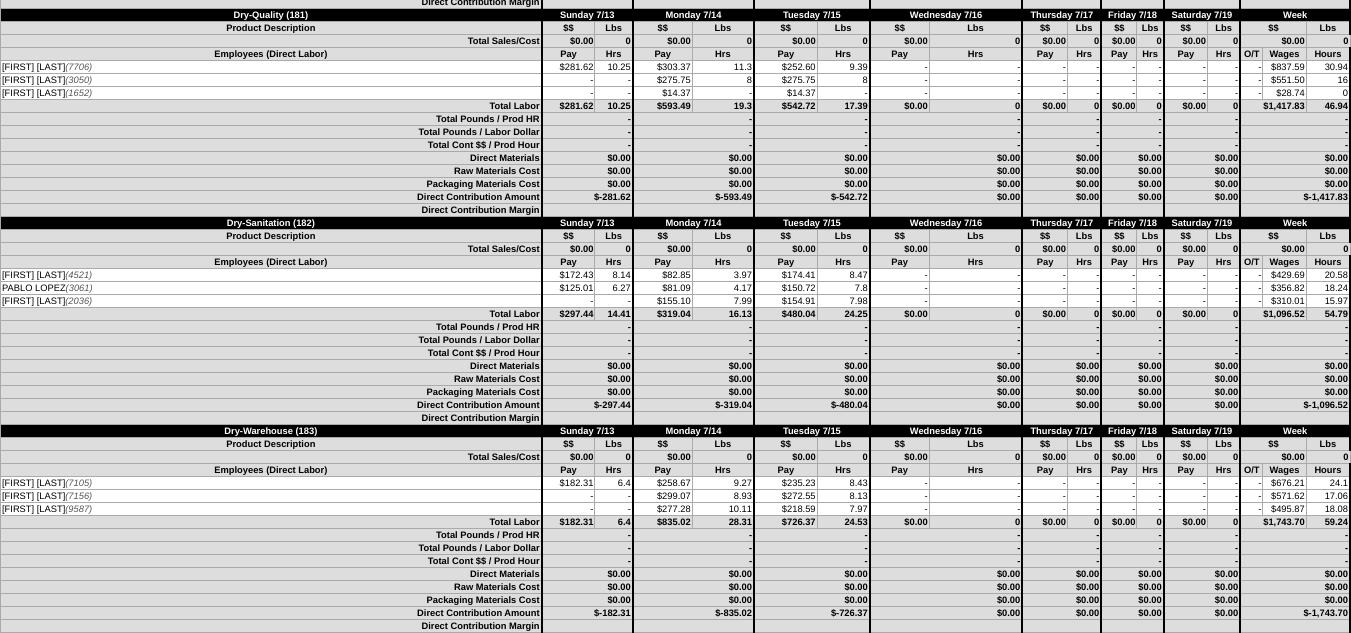 scroll, scrollTop: 4138, scrollLeft: 0, axis: vertical 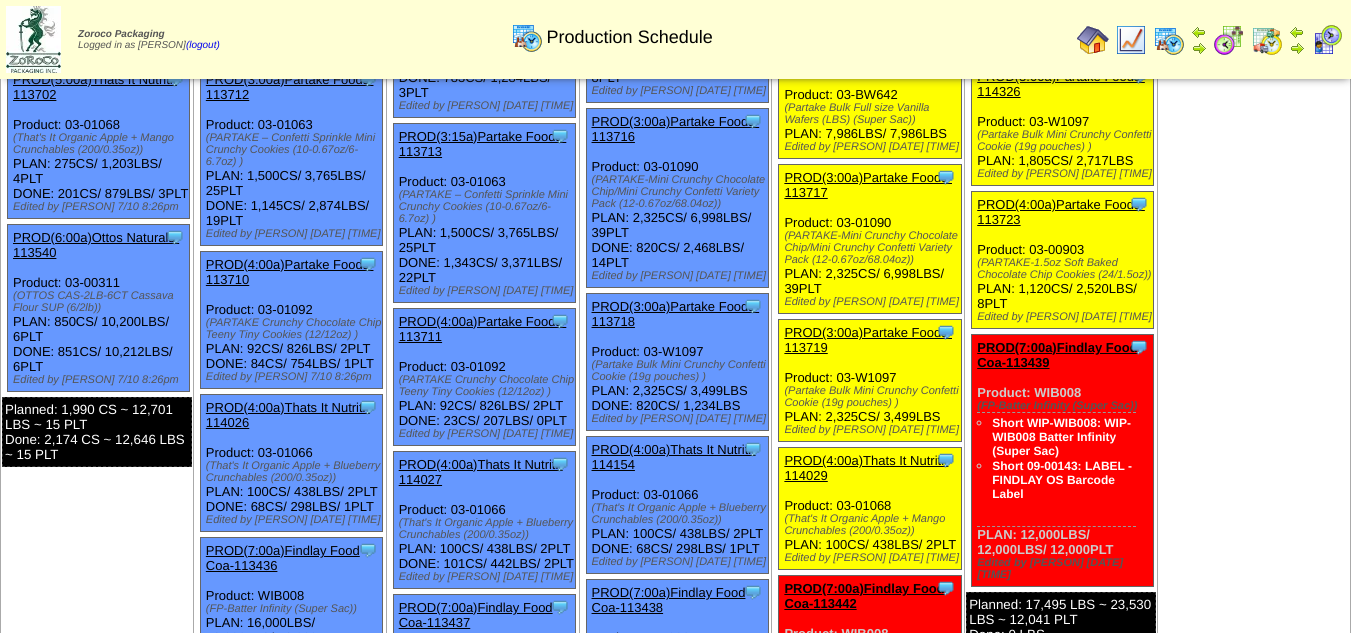 click on "PROD(4:00a)Partake Foods-113710" at bounding box center [290, 272] 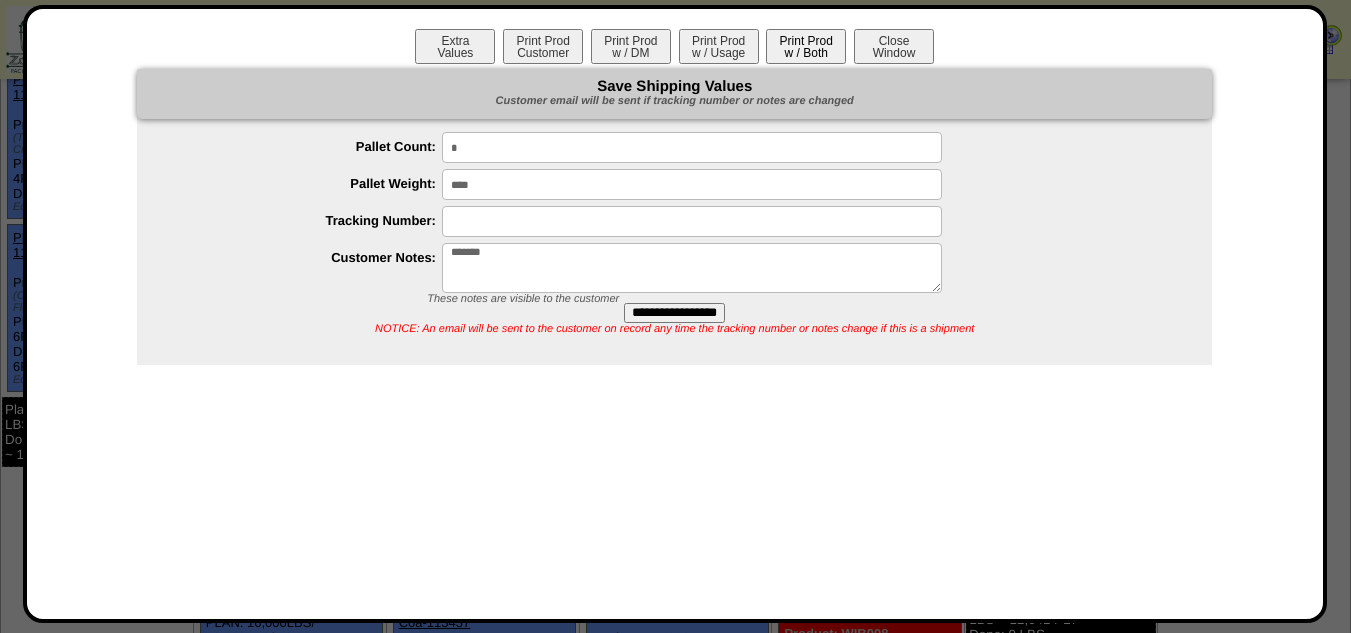 click on "Print Prod w / Both" at bounding box center [806, 46] 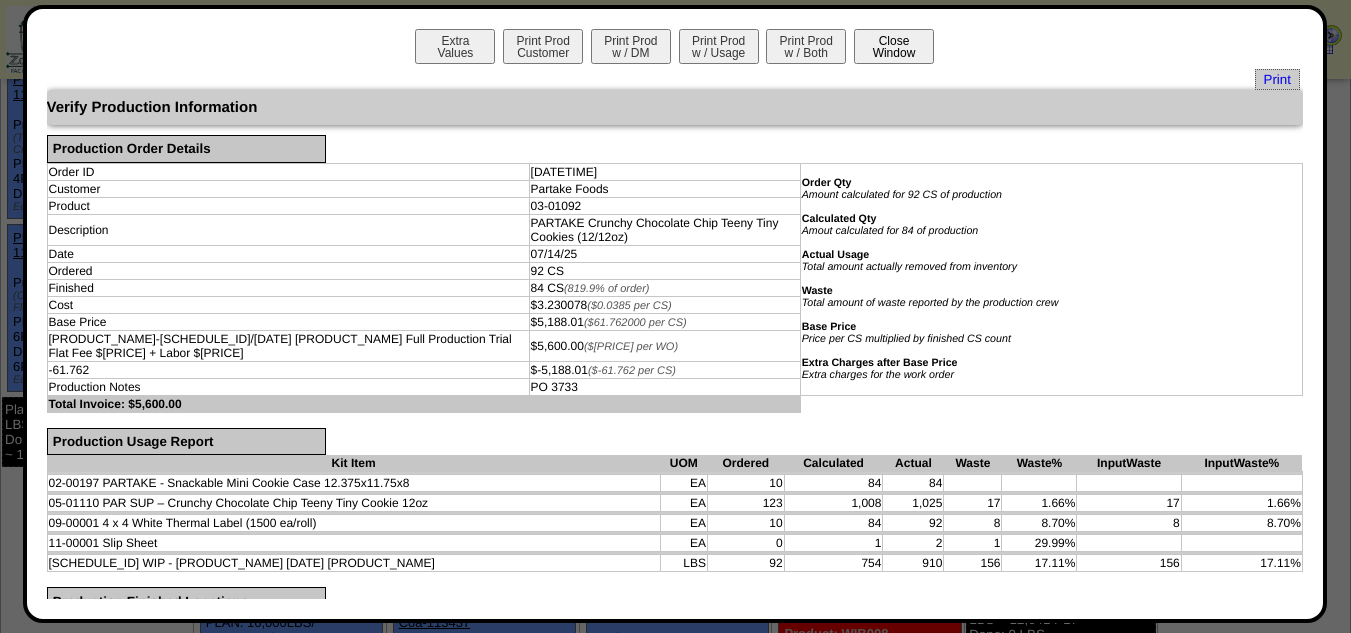 click on "Close Window" at bounding box center [894, 46] 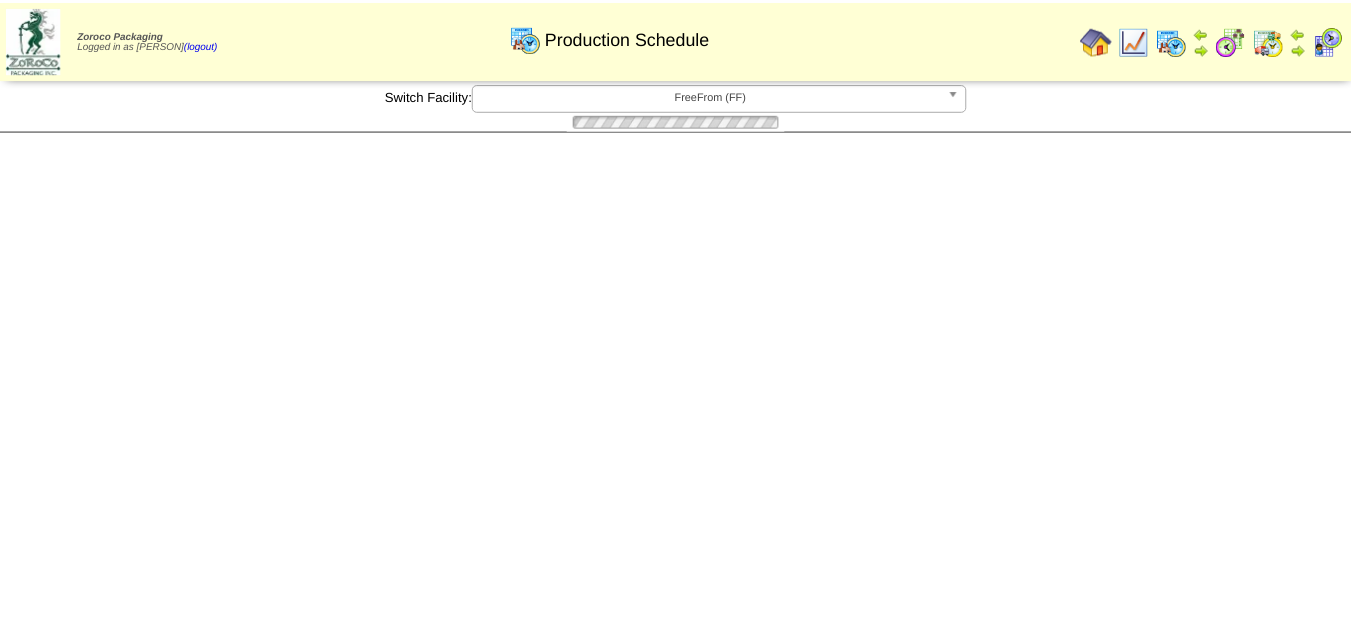 scroll, scrollTop: 0, scrollLeft: 0, axis: both 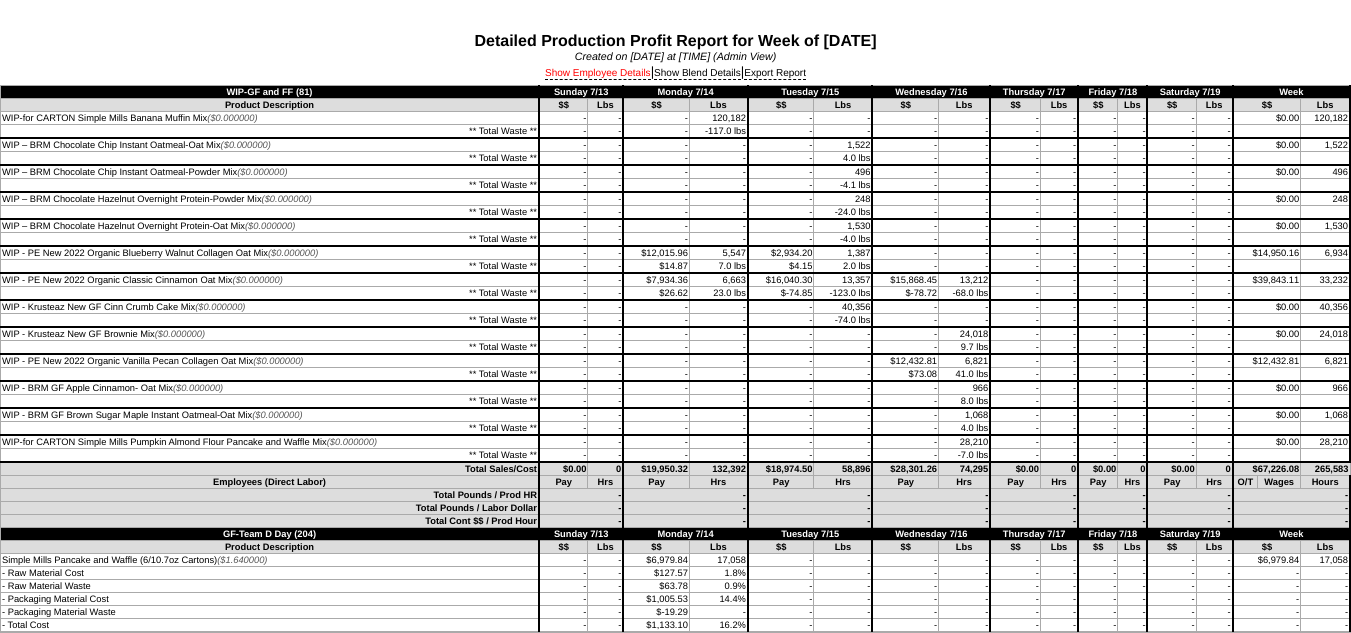 click on "Show Employee Details" at bounding box center [598, 74] 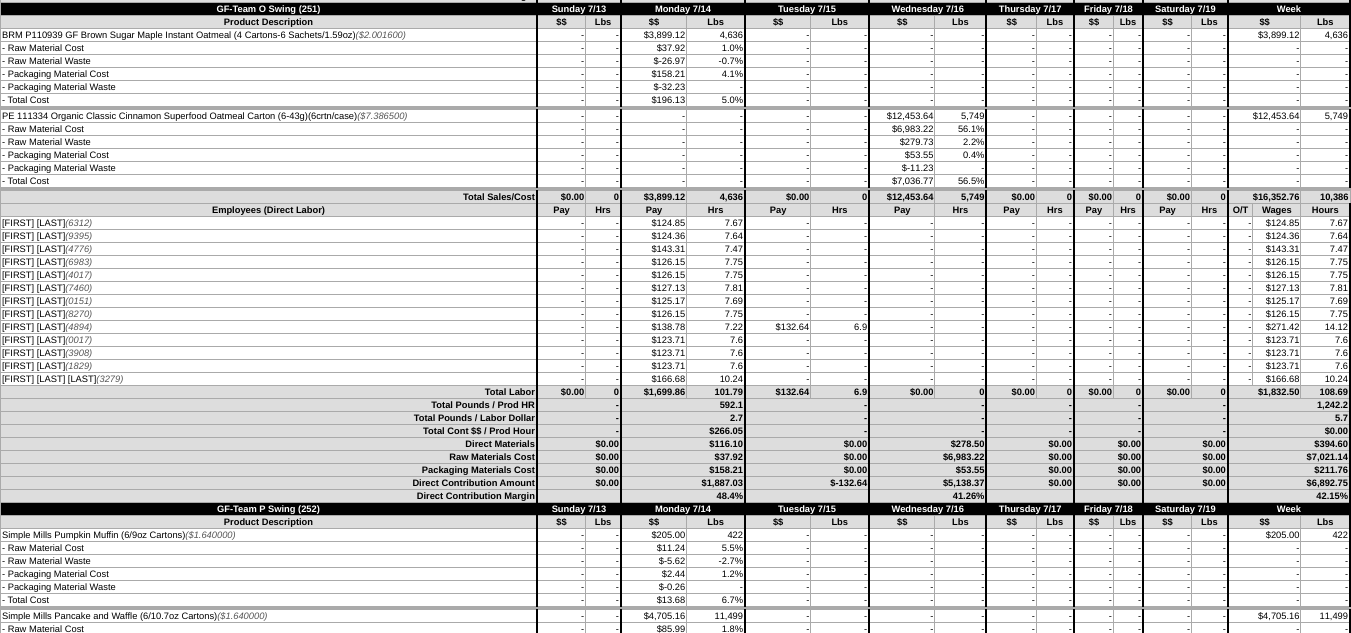scroll, scrollTop: 3000, scrollLeft: 0, axis: vertical 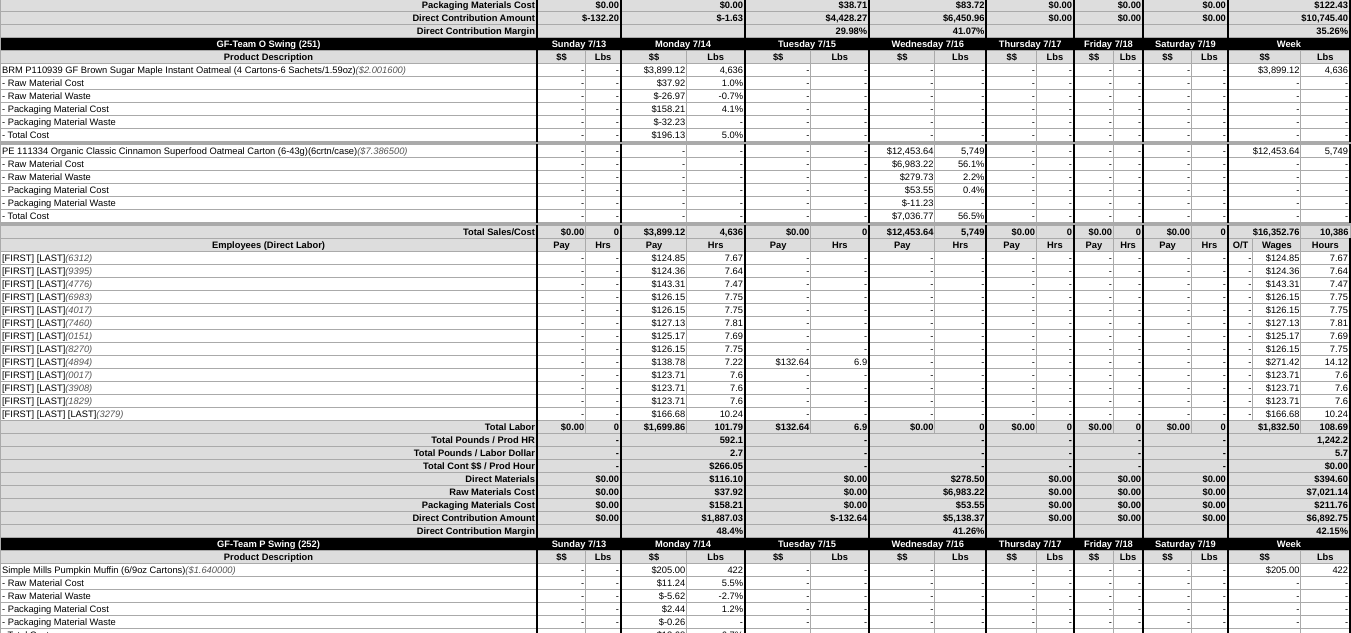 drag, startPoint x: 808, startPoint y: 358, endPoint x: 0, endPoint y: 361, distance: 808.00555 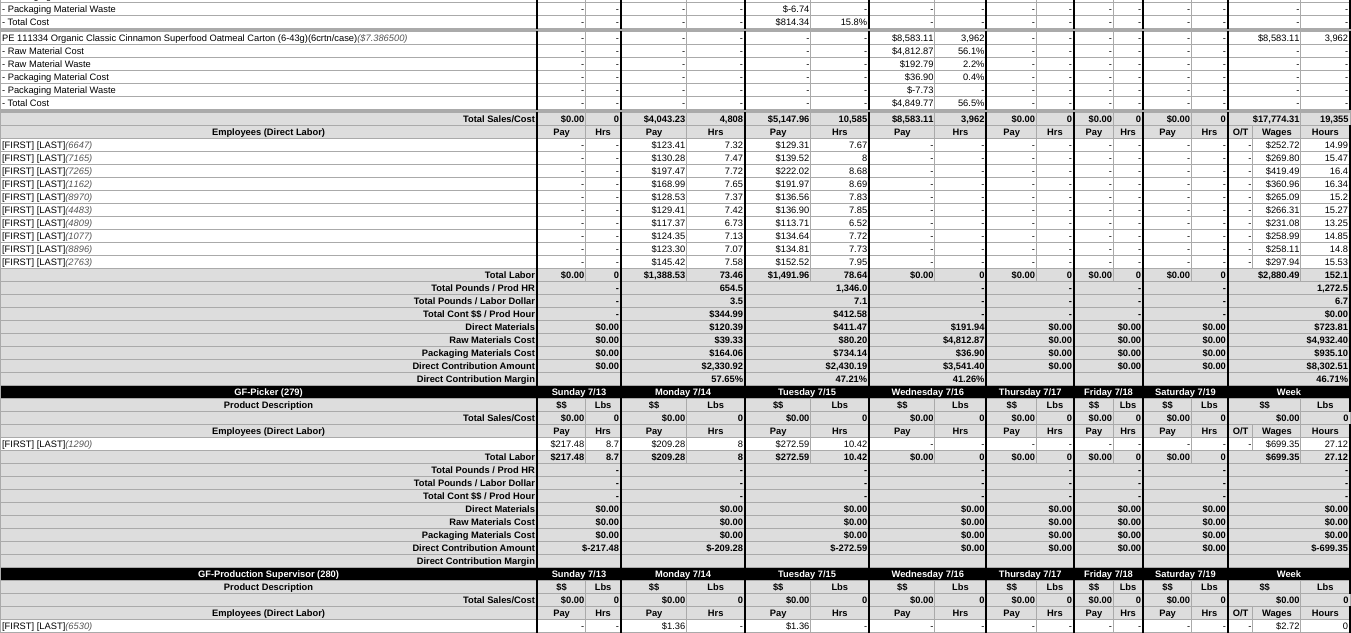 scroll, scrollTop: 4200, scrollLeft: 0, axis: vertical 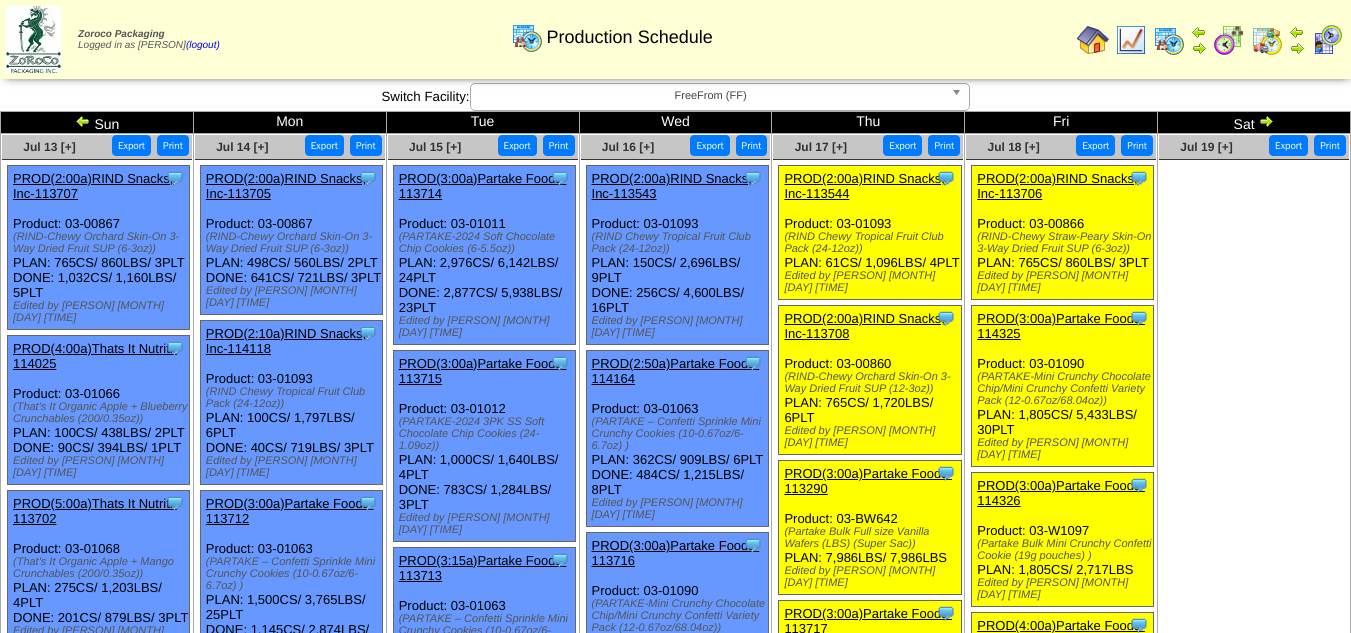 click on "FreeFrom (FF)" at bounding box center [711, 96] 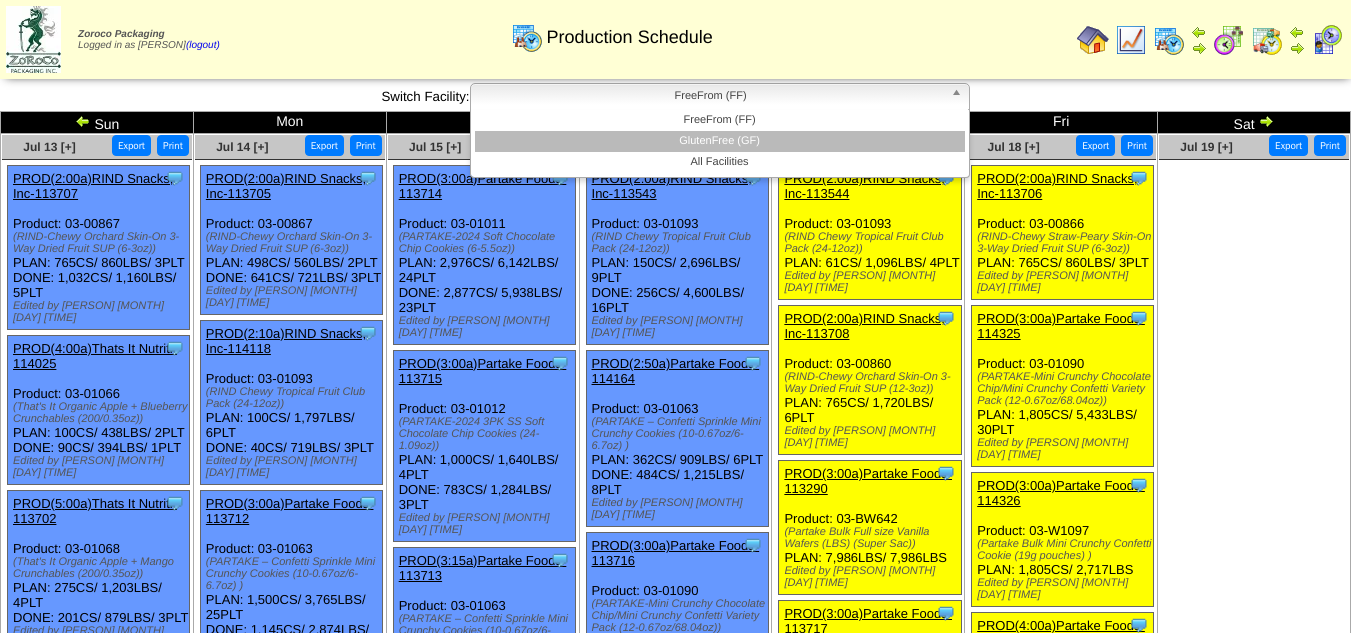 click on "GlutenFree (GF)" at bounding box center (720, 141) 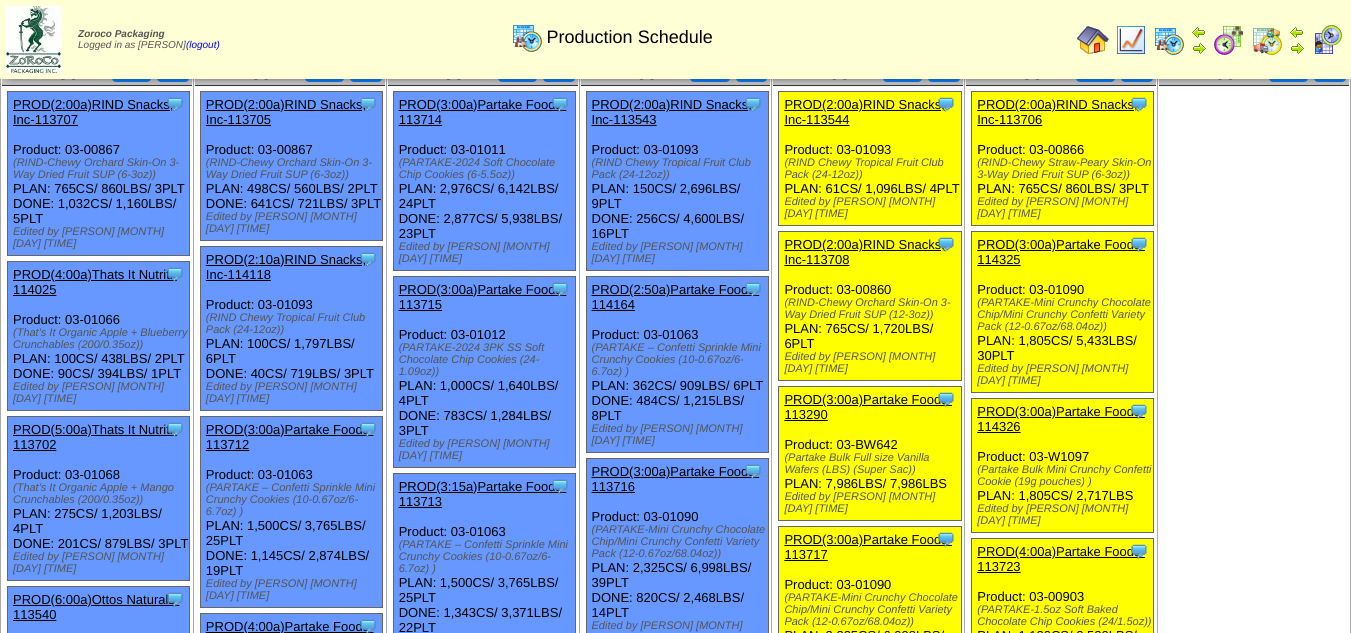 scroll, scrollTop: 0, scrollLeft: 0, axis: both 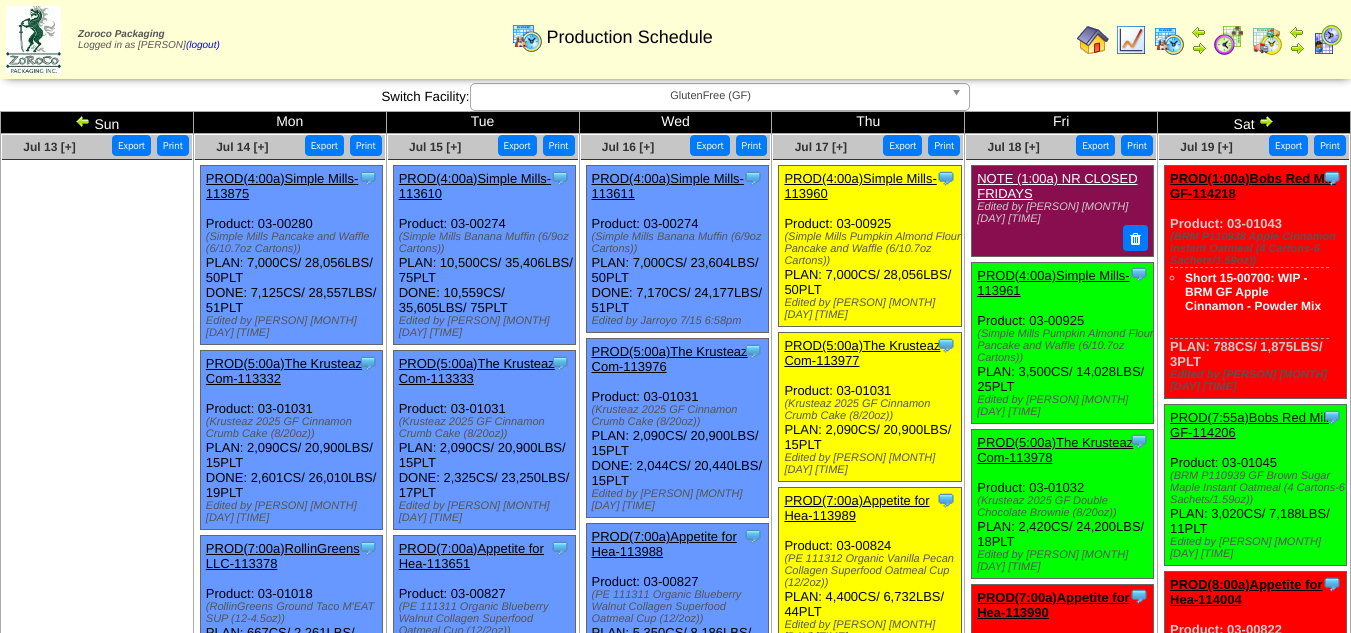 click on "GlutenFree (GF)" at bounding box center (720, 97) 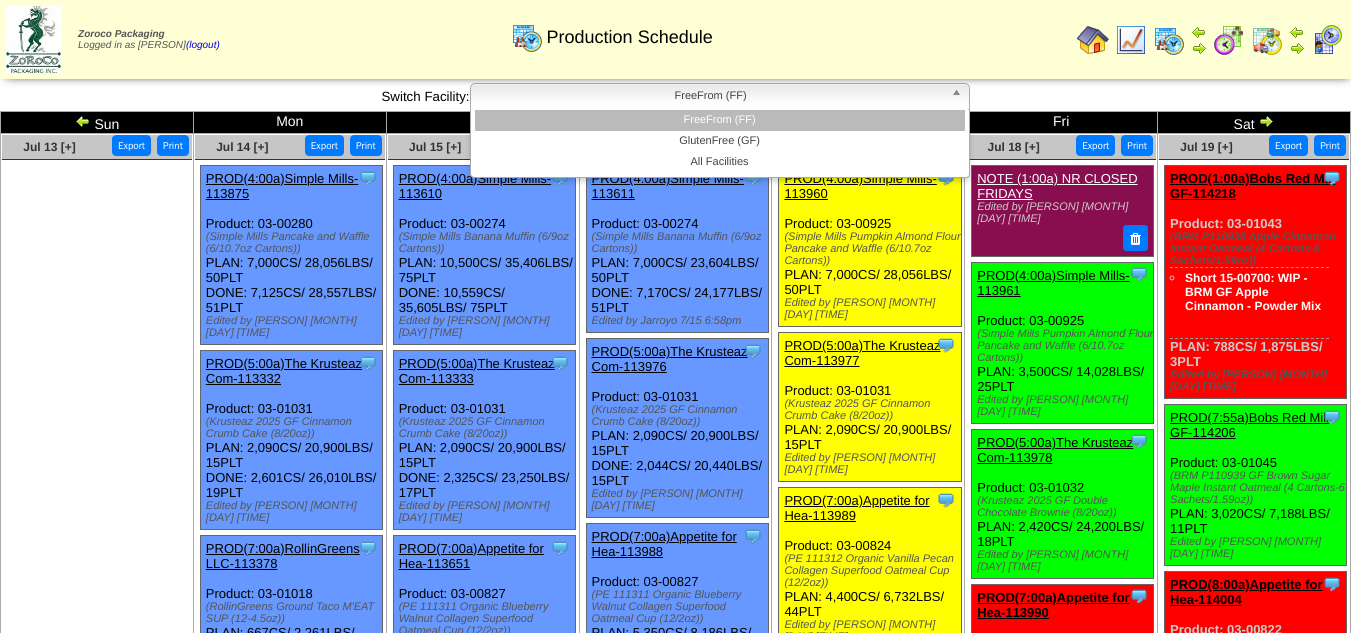 click on "FreeFrom (FF)" at bounding box center [711, 96] 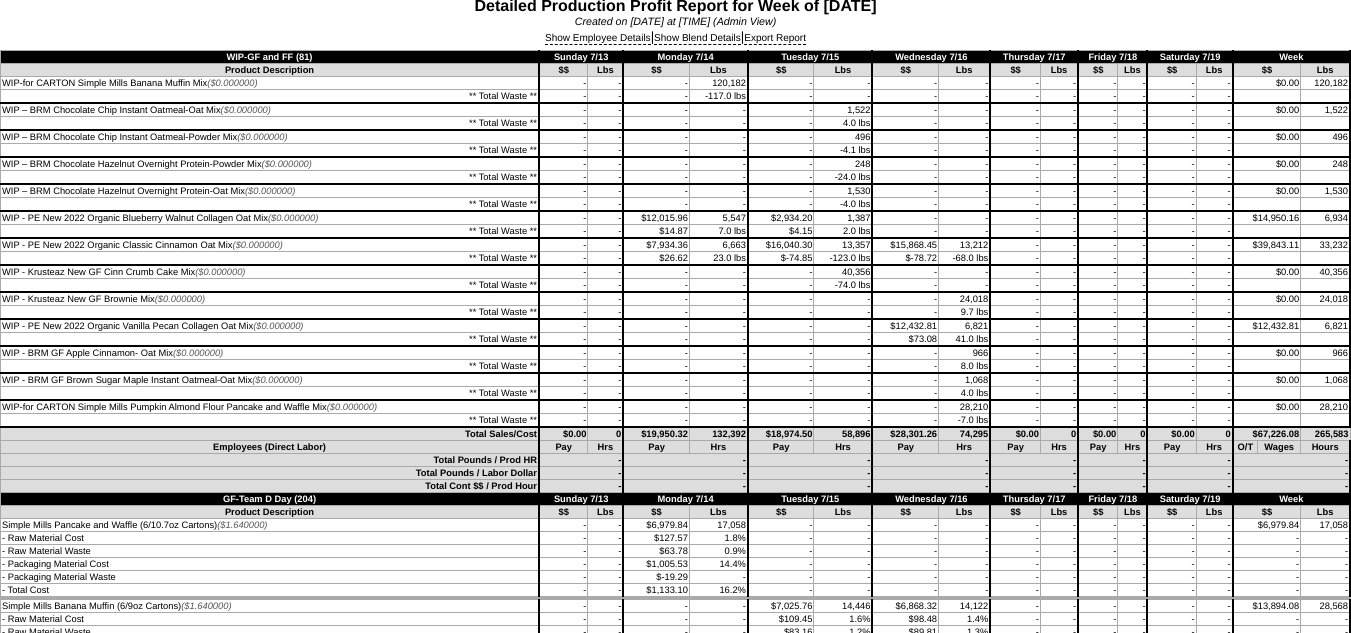 scroll, scrollTop: 0, scrollLeft: 0, axis: both 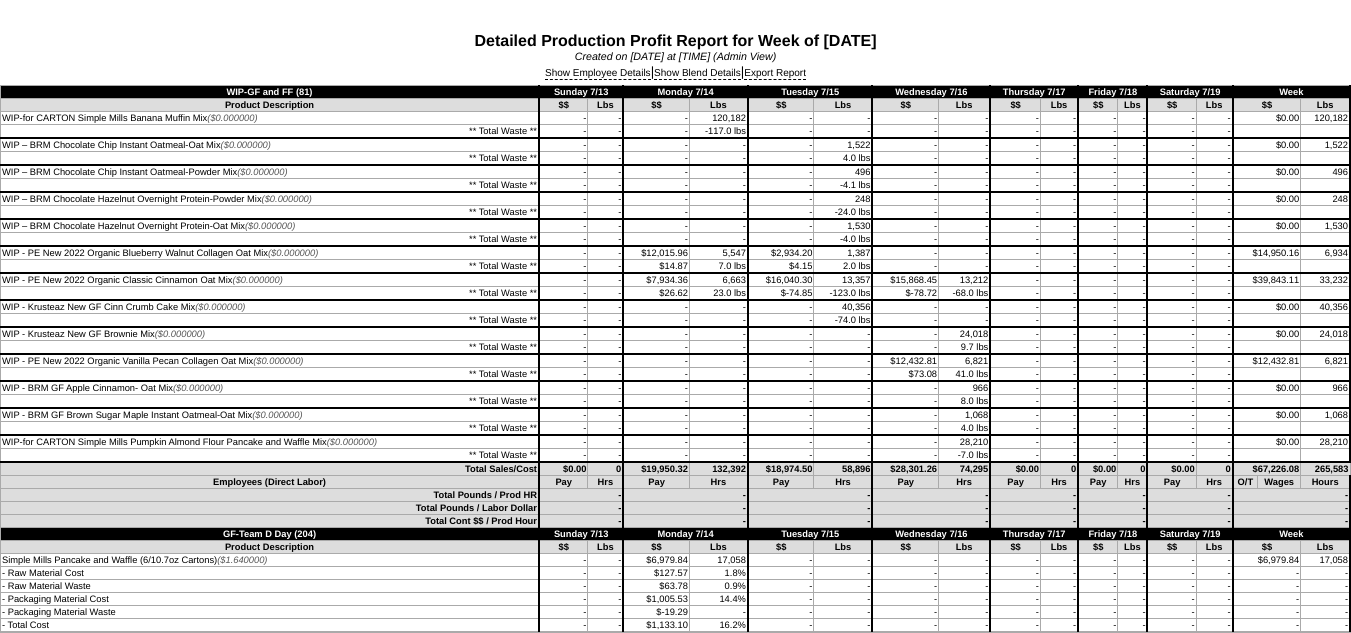 click on "Show Employee Details  |  Show Blend Details  |
Export Report" at bounding box center [675, 74] 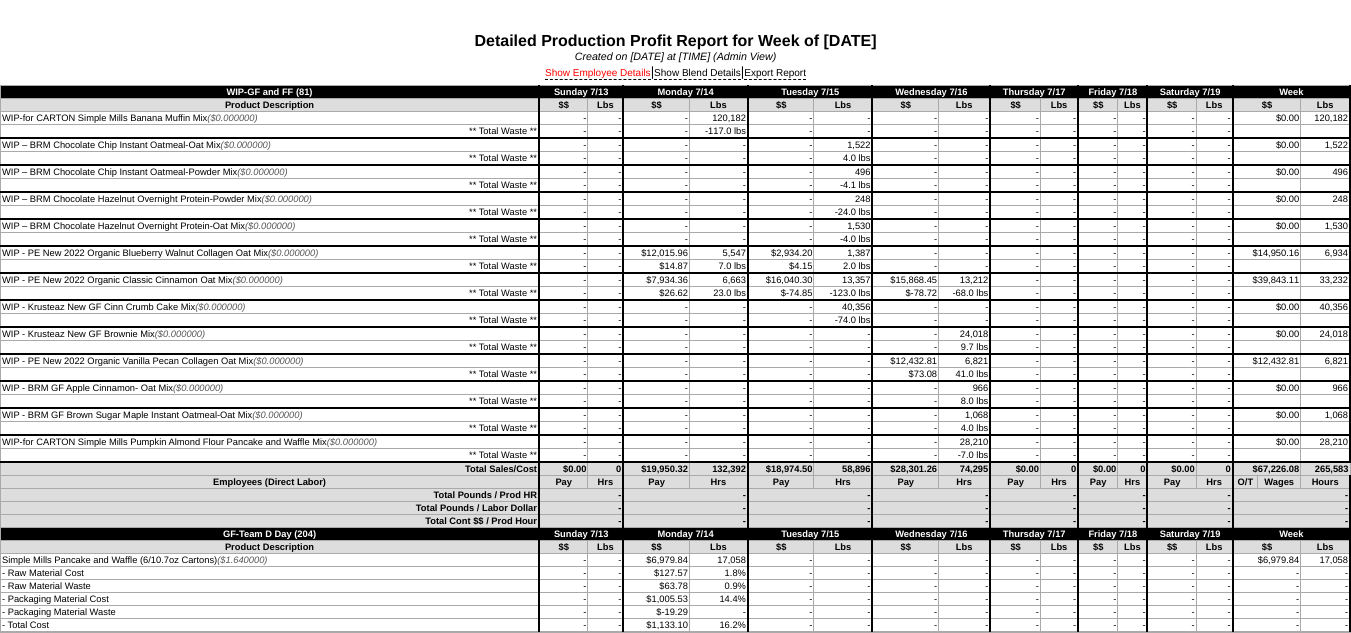 click on "Show Employee Details" at bounding box center (598, 74) 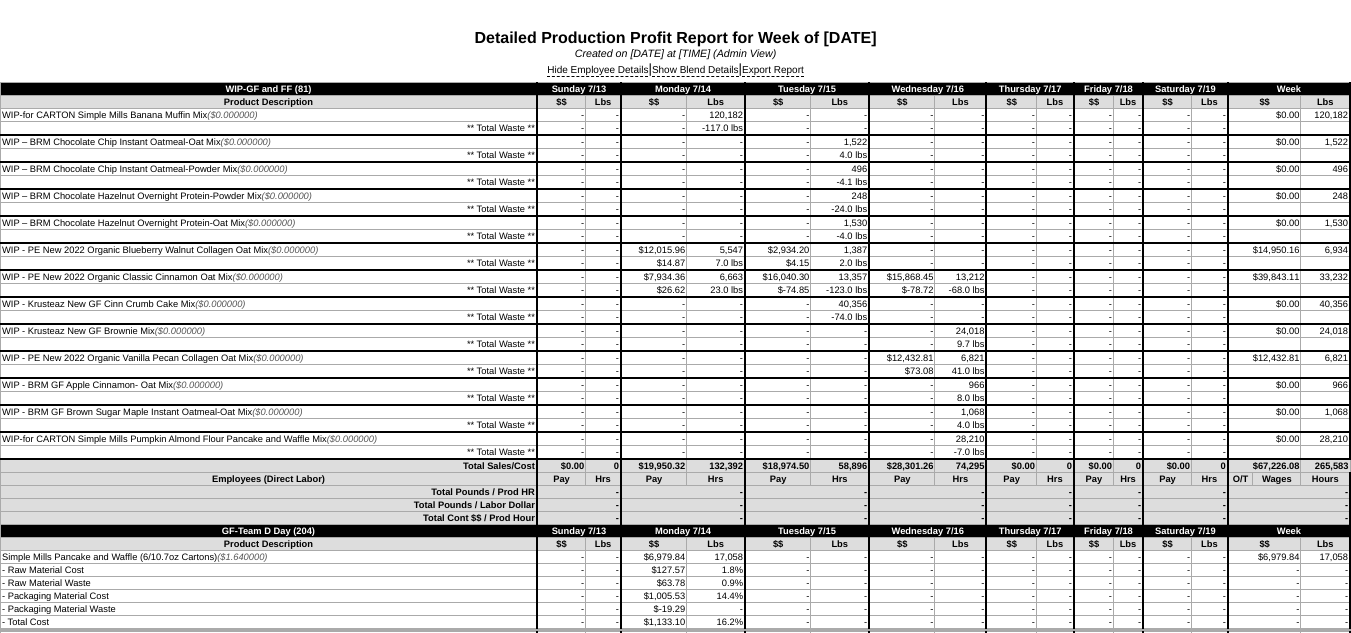 scroll, scrollTop: 0, scrollLeft: 0, axis: both 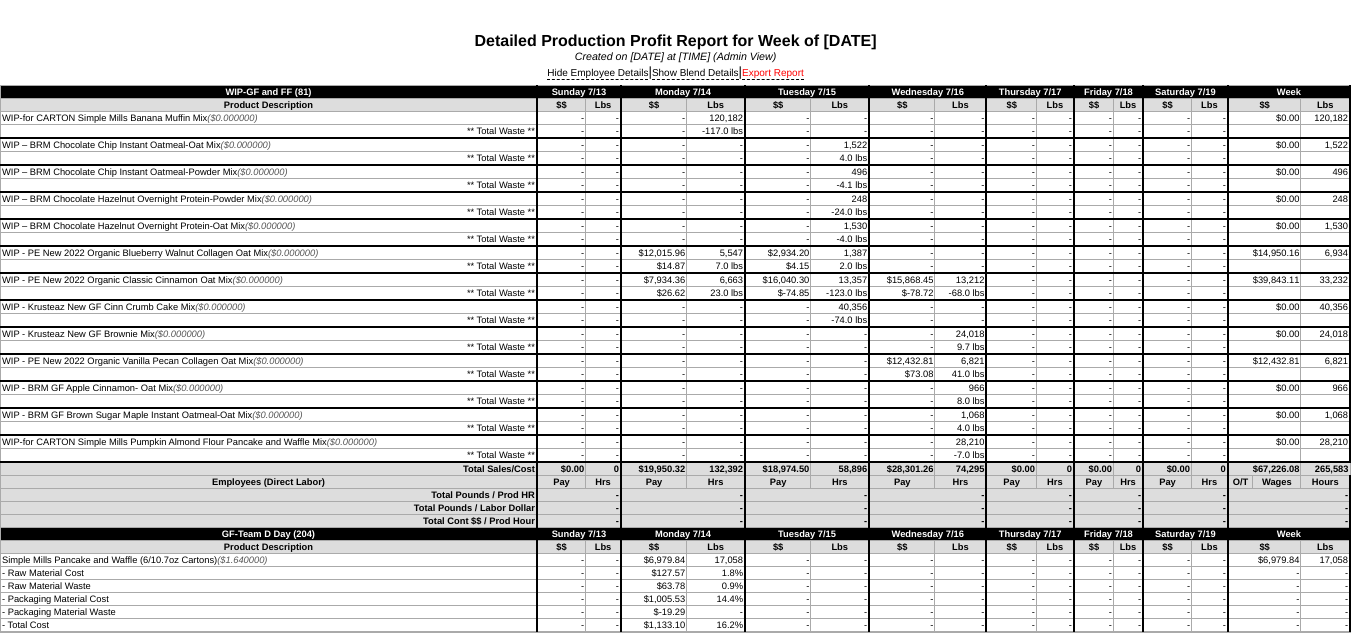 click on "Export Report" at bounding box center [773, 74] 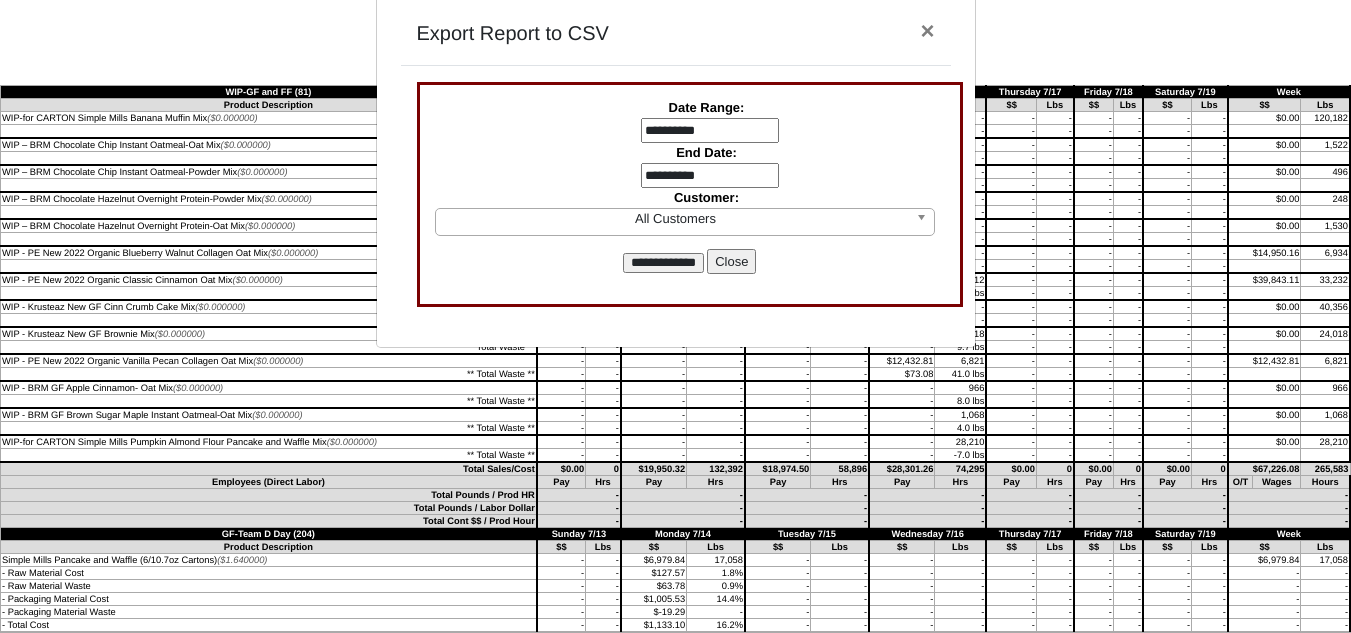 click on "**********" at bounding box center (710, 131) 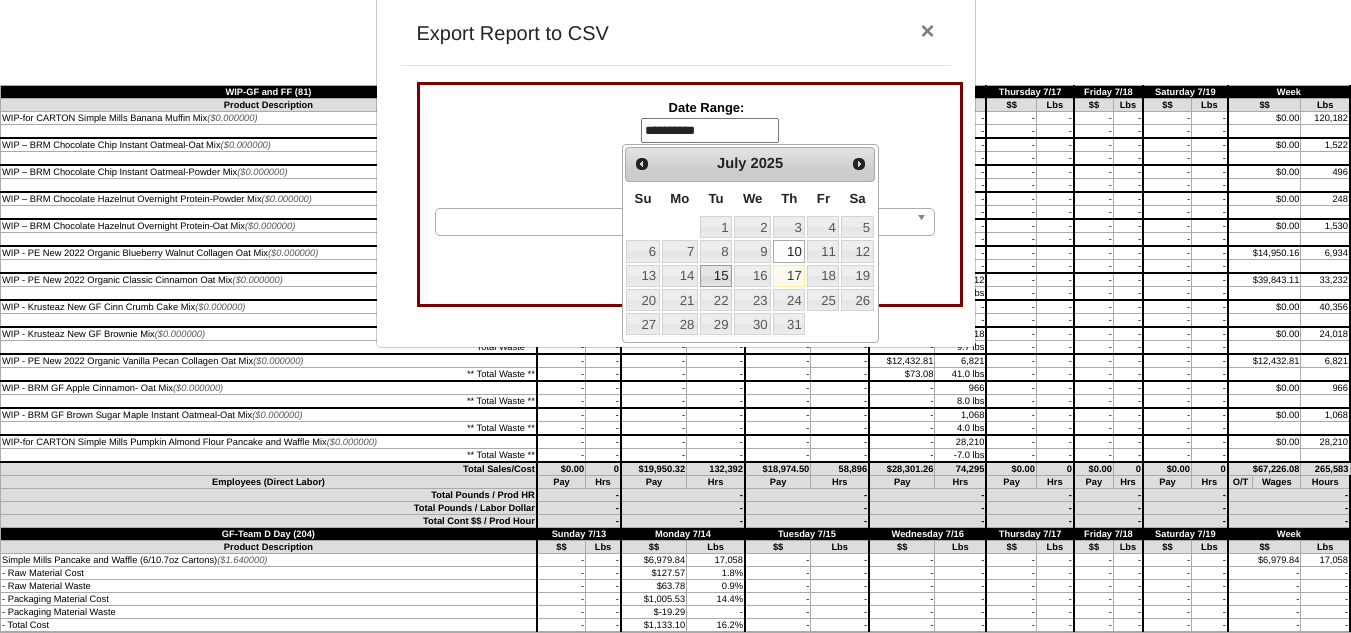 click on "15" at bounding box center (716, 276) 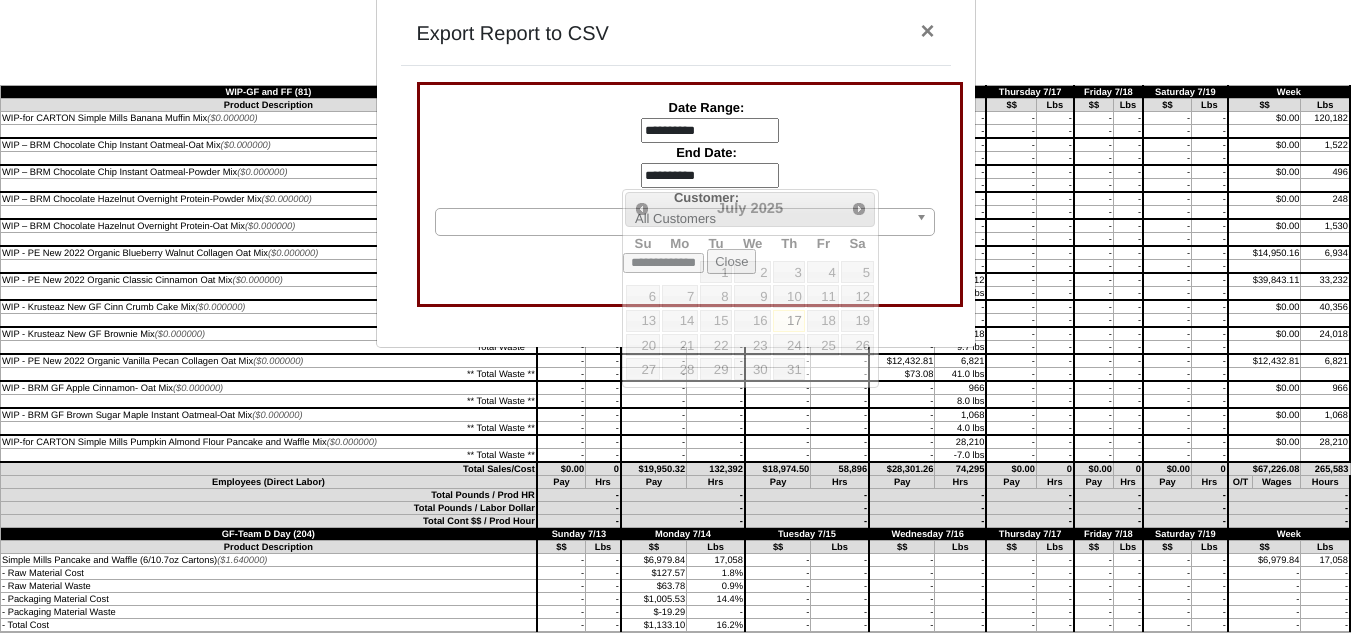 click on "**********" at bounding box center [710, 176] 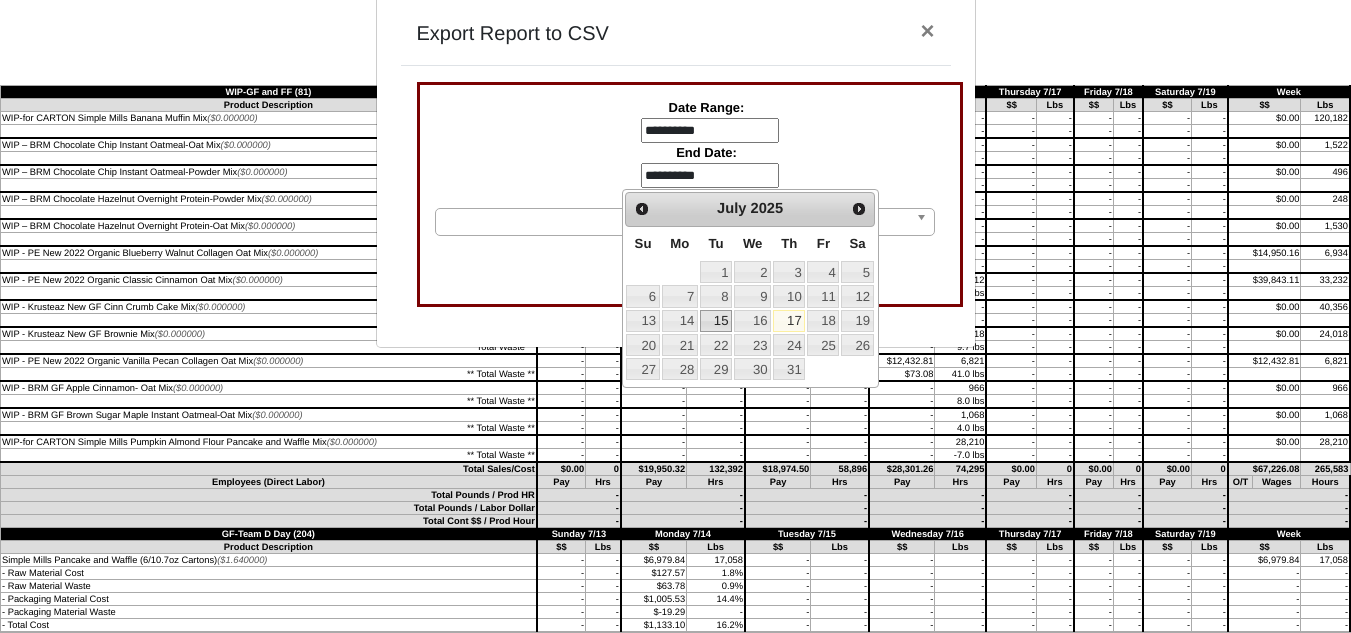 click on "15" at bounding box center (716, 321) 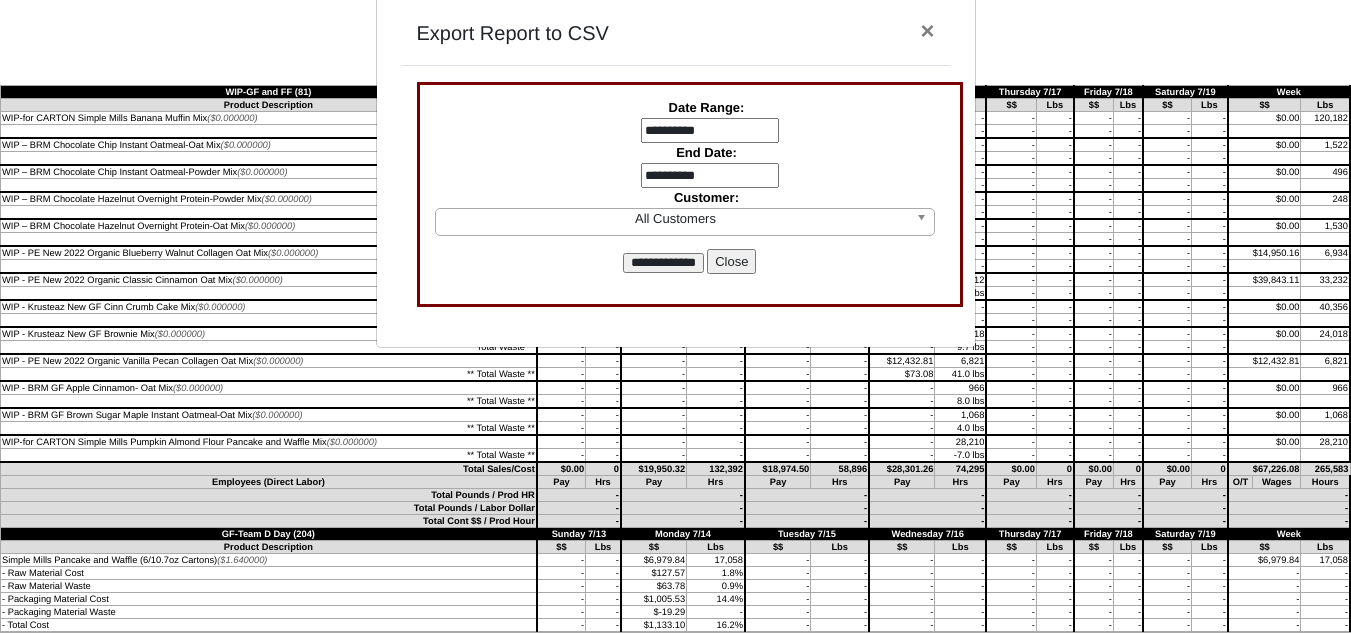 click on "**********" at bounding box center (663, 263) 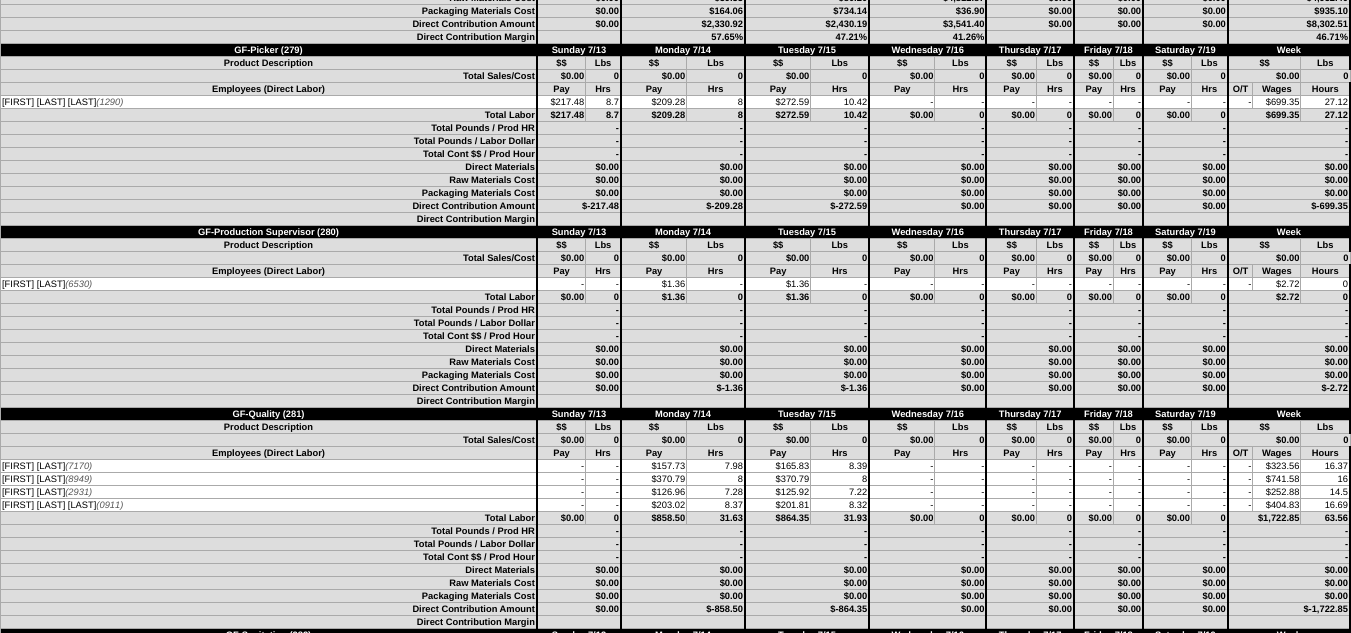 scroll, scrollTop: 4600, scrollLeft: 0, axis: vertical 